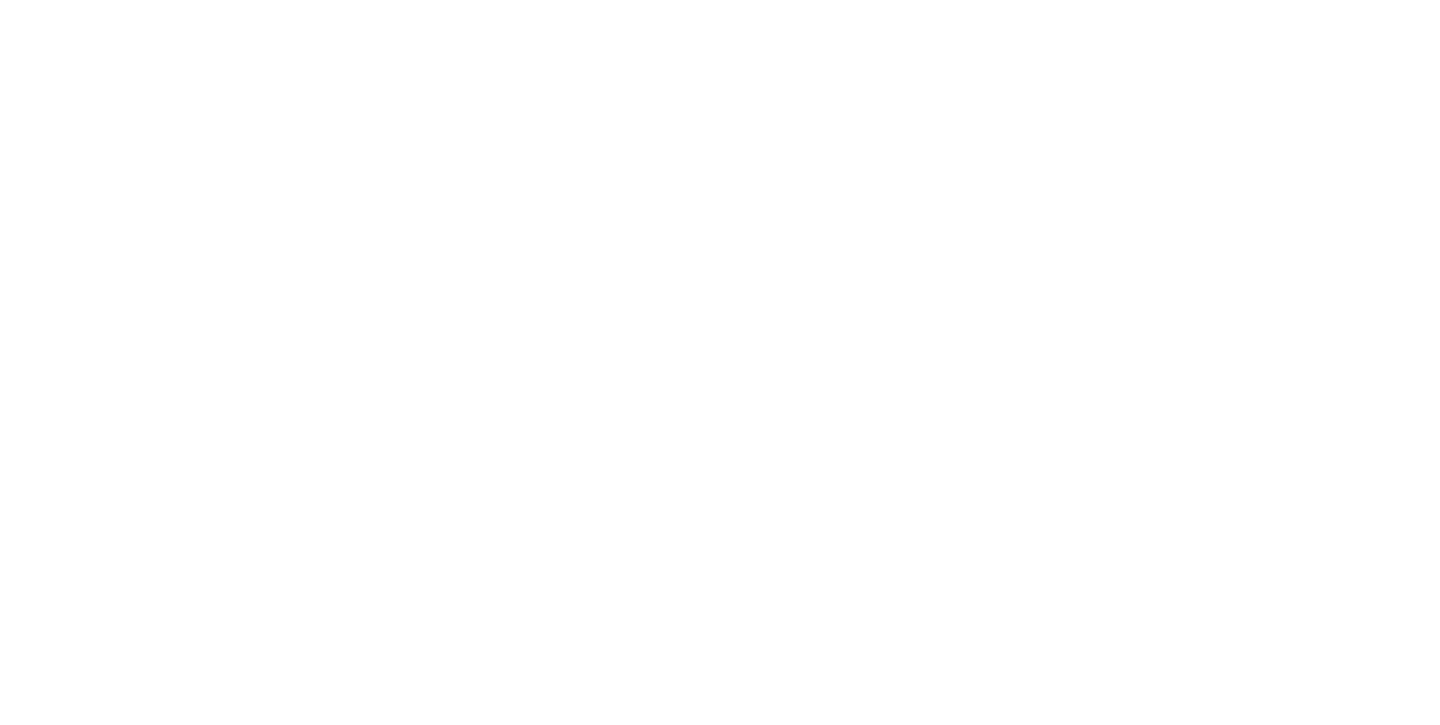 scroll, scrollTop: 0, scrollLeft: 0, axis: both 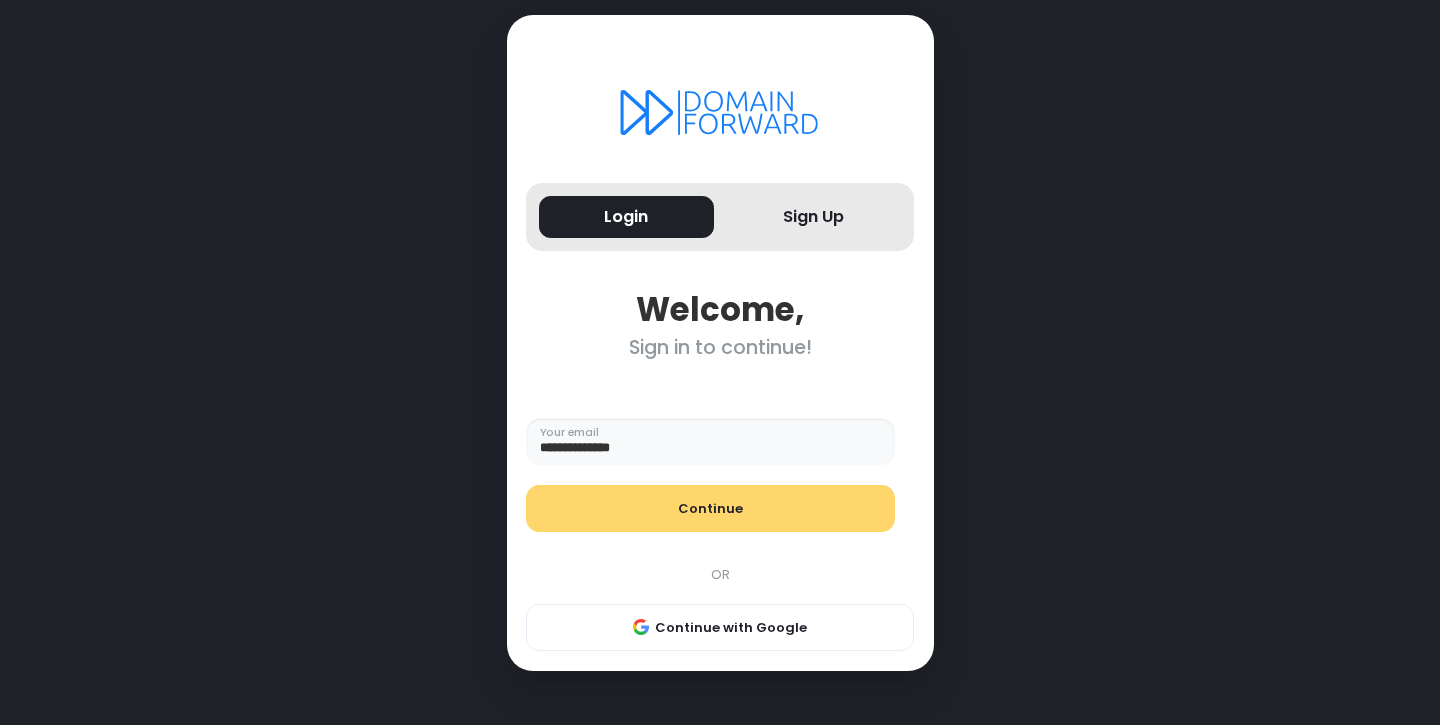 type on "**********" 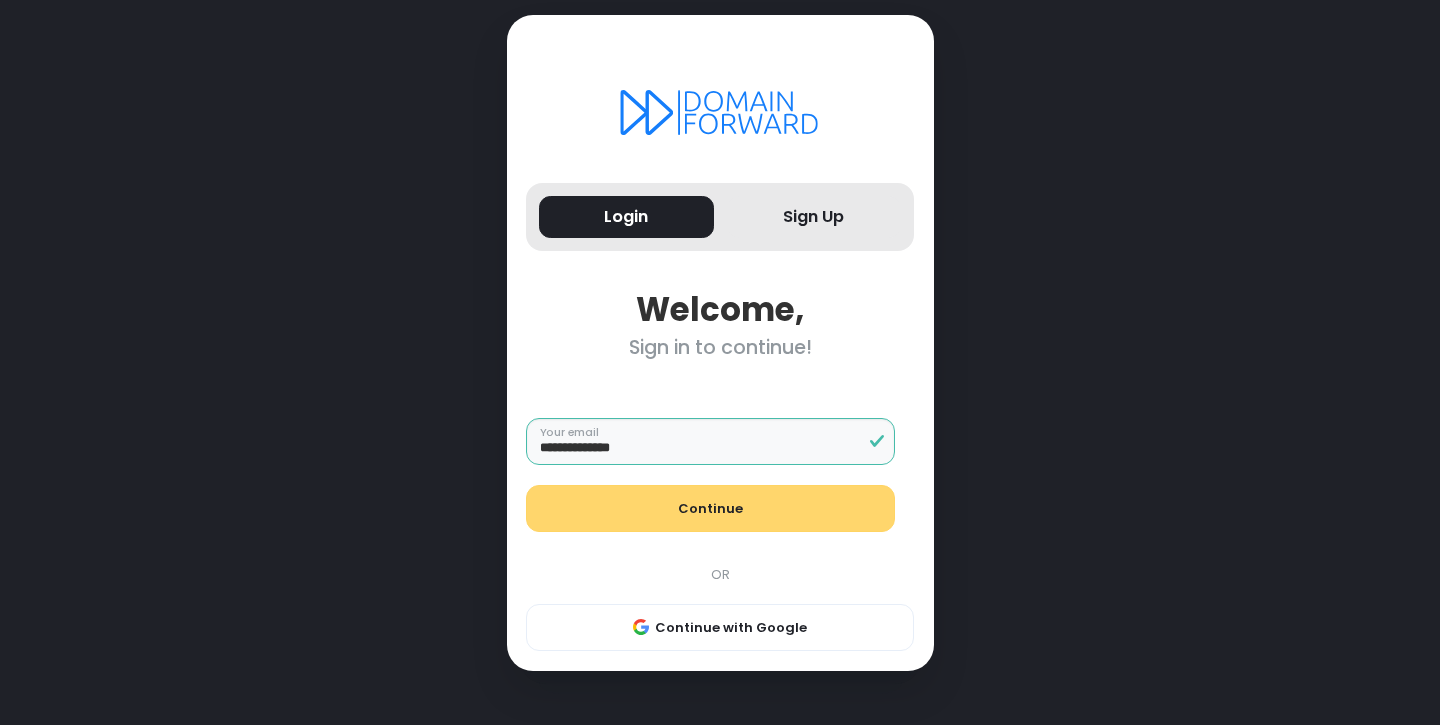 click on "Continue" at bounding box center (710, 509) 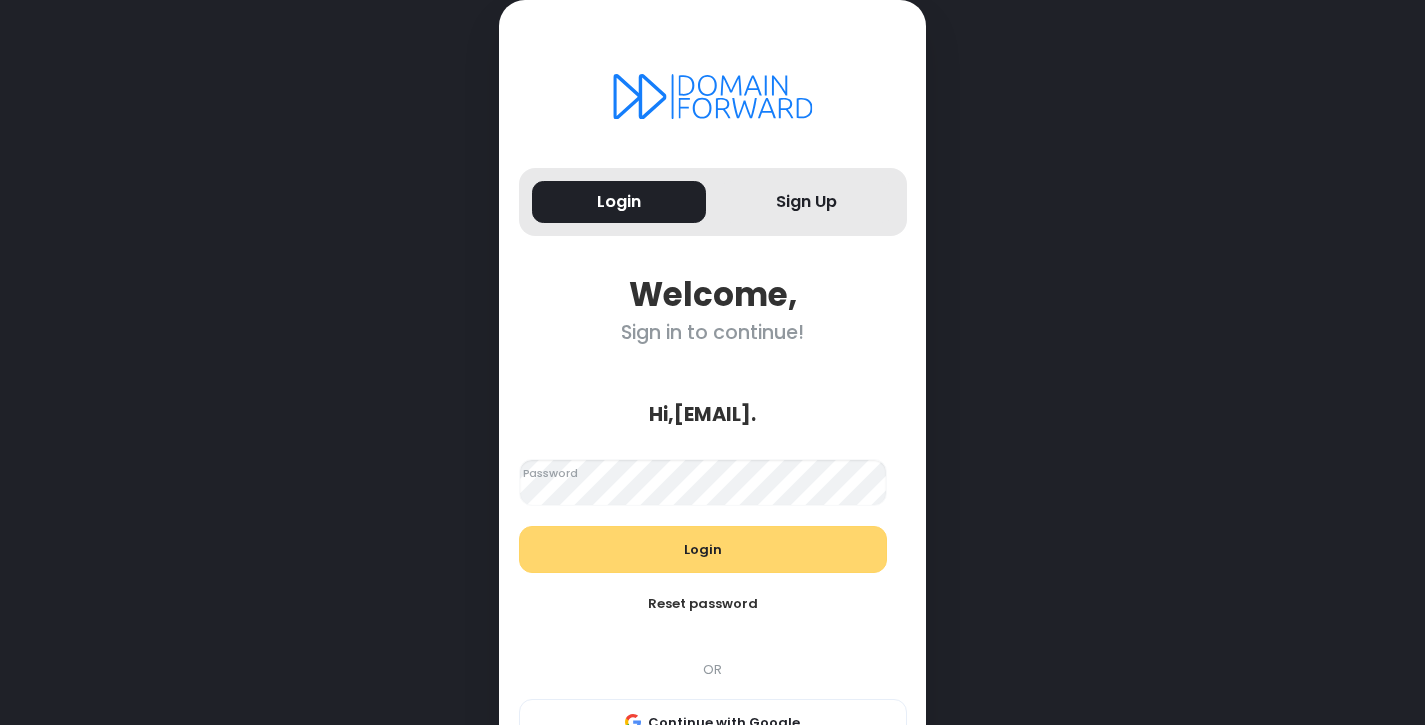 click on "Login" at bounding box center [703, 550] 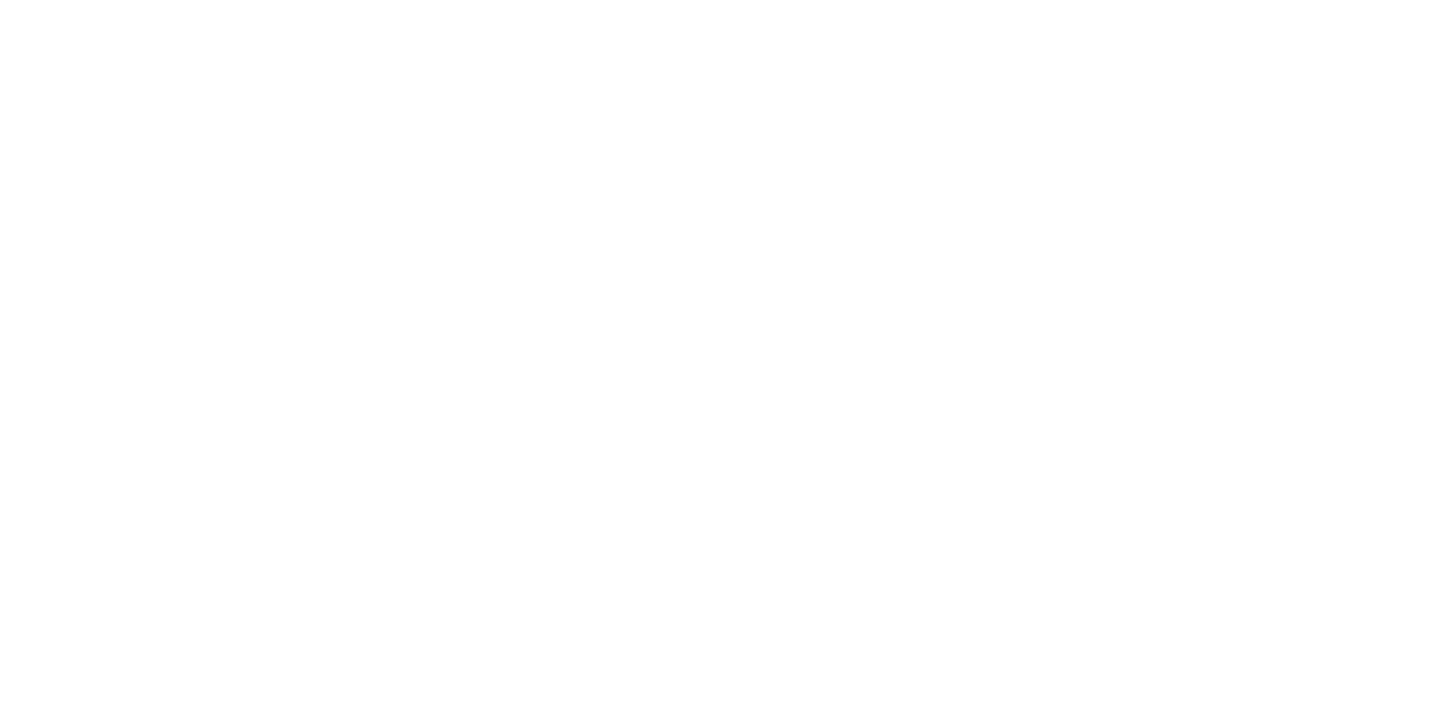 scroll, scrollTop: 0, scrollLeft: 0, axis: both 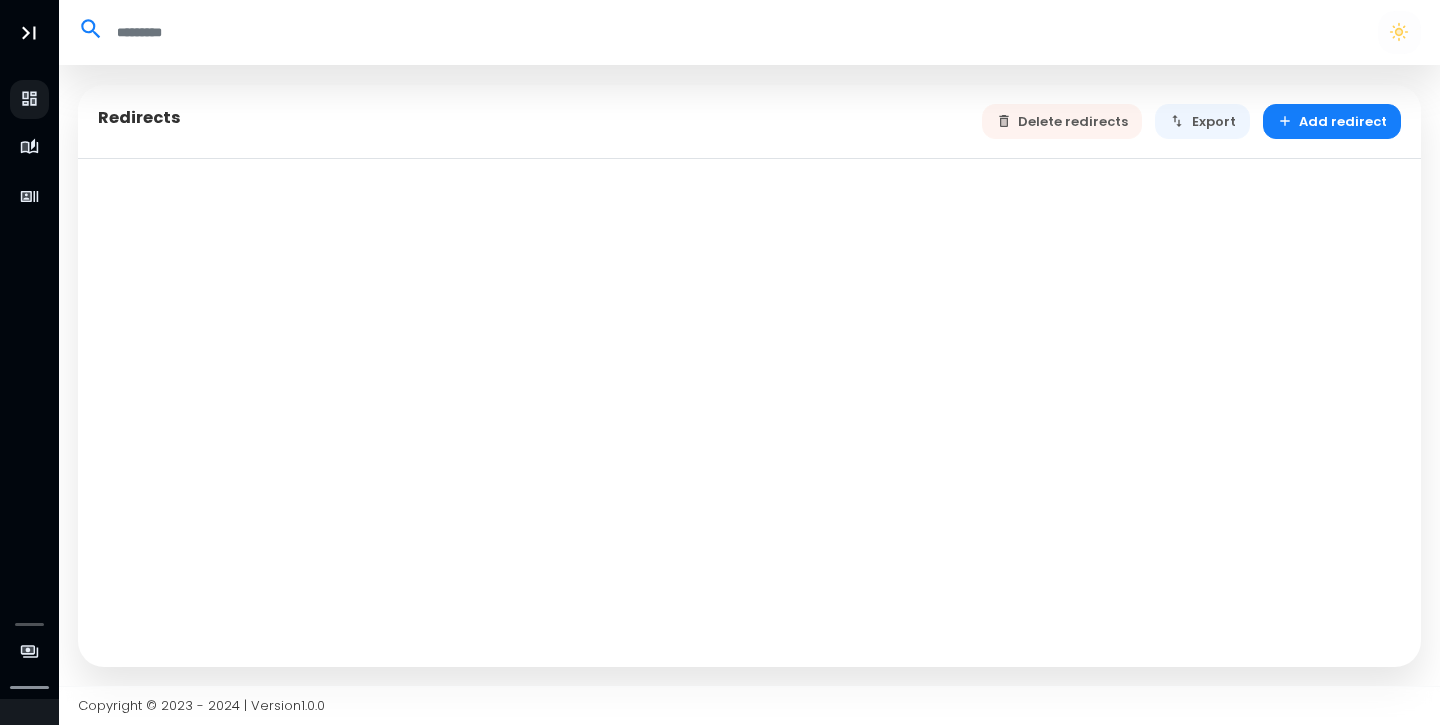select on "**" 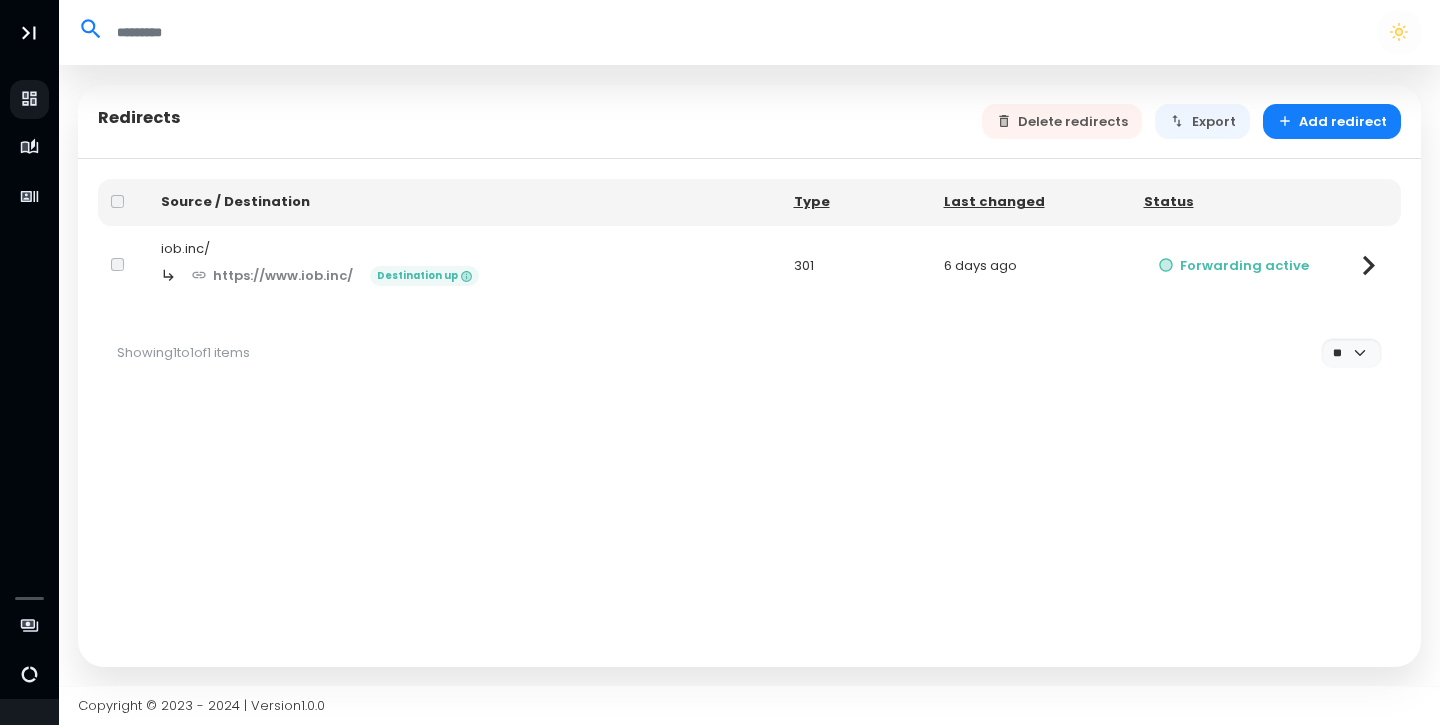 scroll, scrollTop: 0, scrollLeft: 0, axis: both 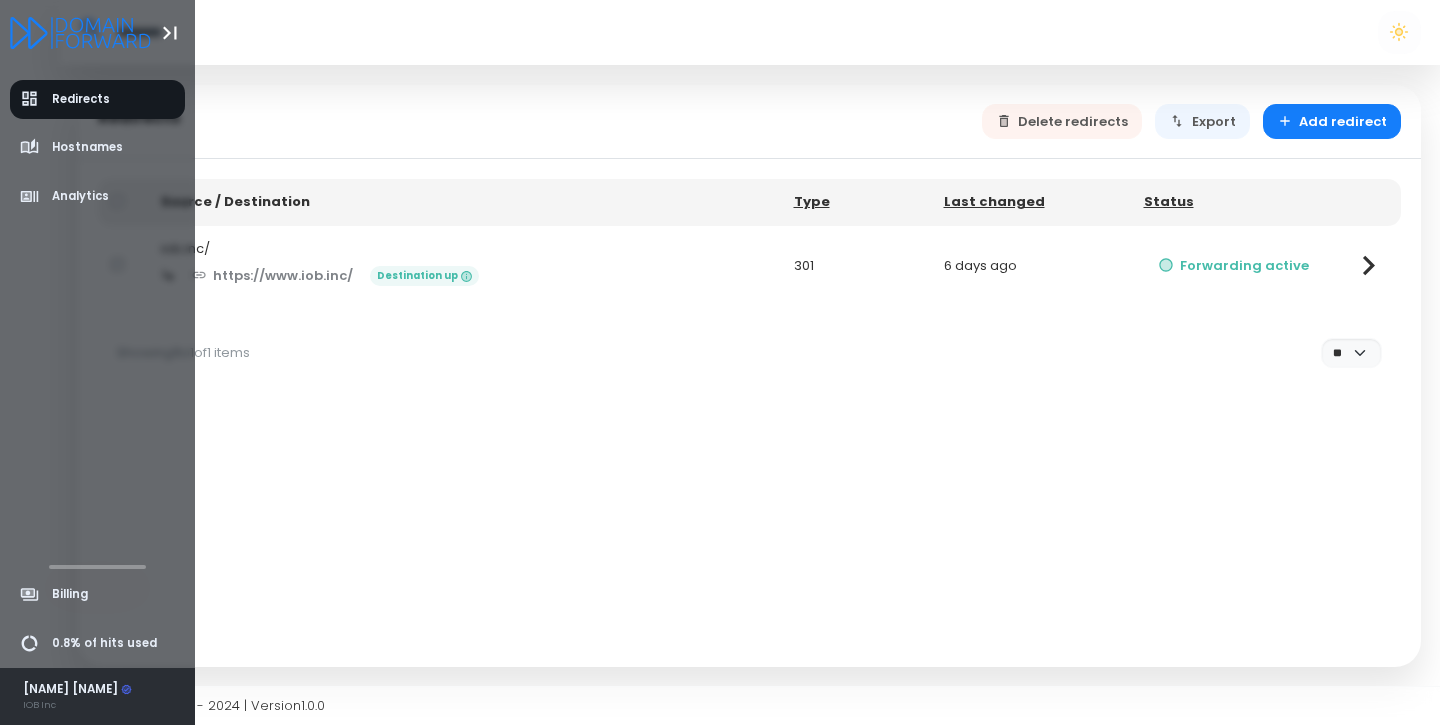 click on "[FIRST] [LAST]" at bounding box center (78, 690) 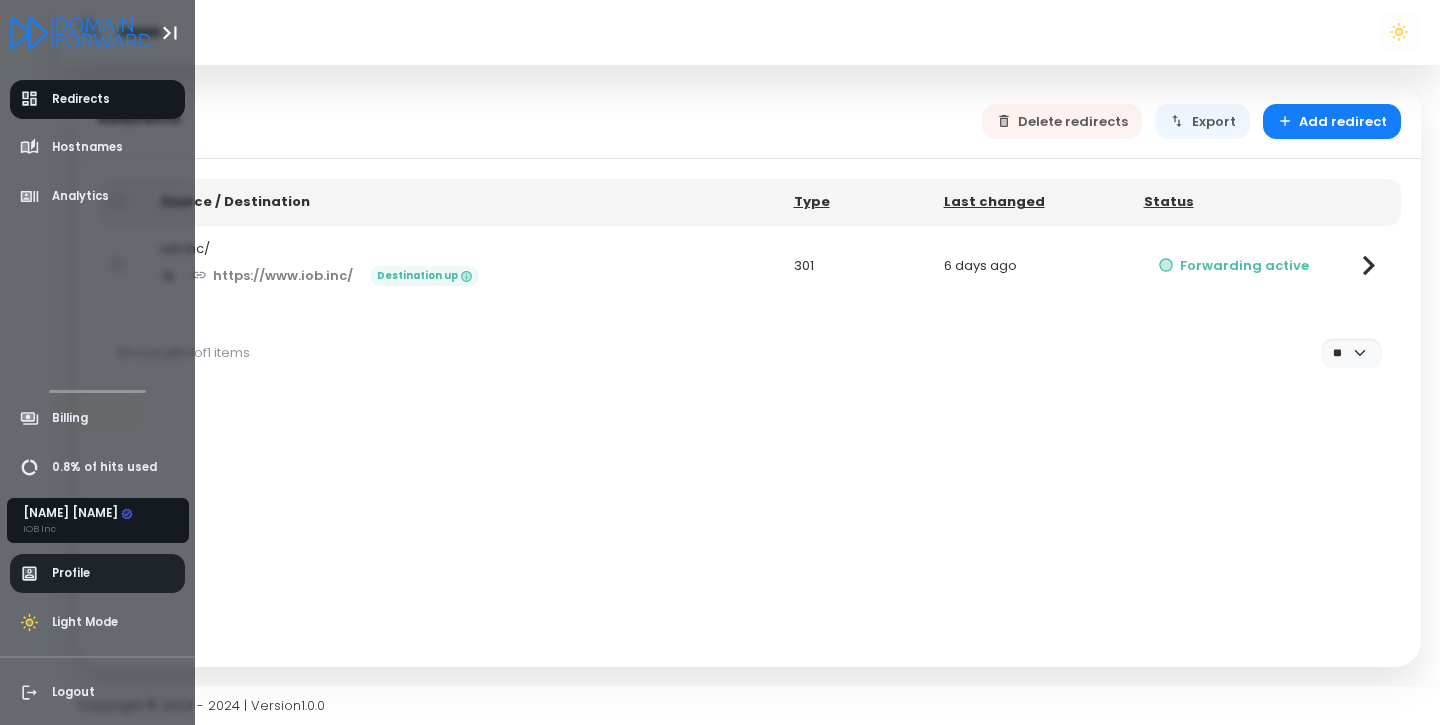 click on "Profile" at bounding box center [71, 573] 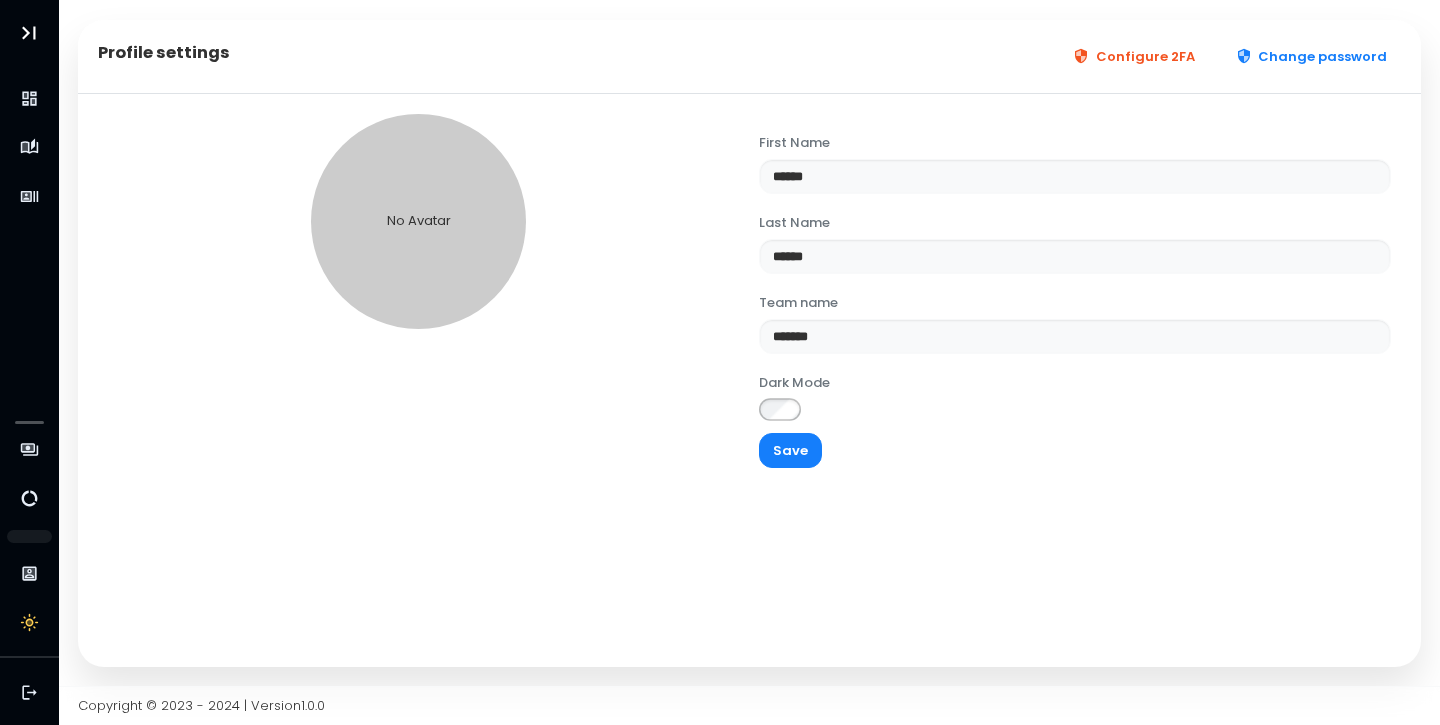 scroll, scrollTop: 0, scrollLeft: 0, axis: both 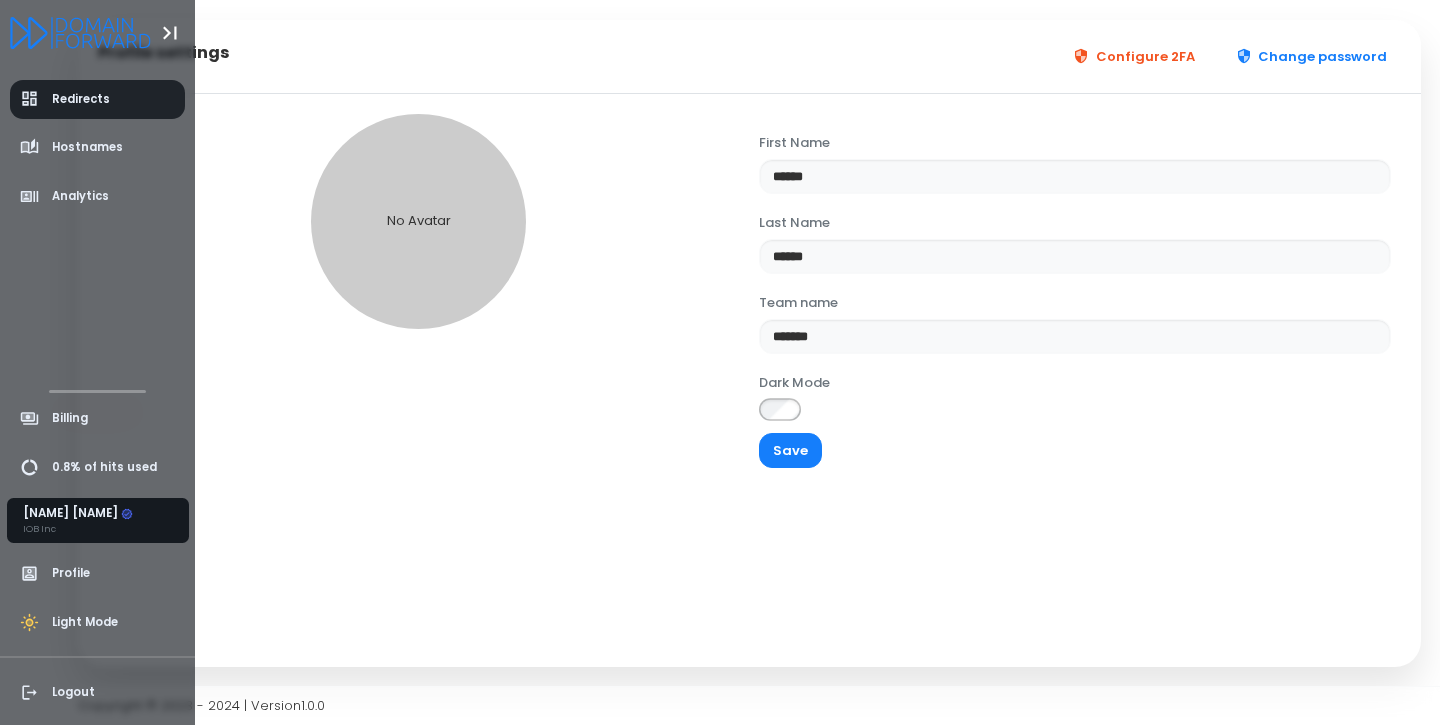 click on "Redirects" at bounding box center [81, 99] 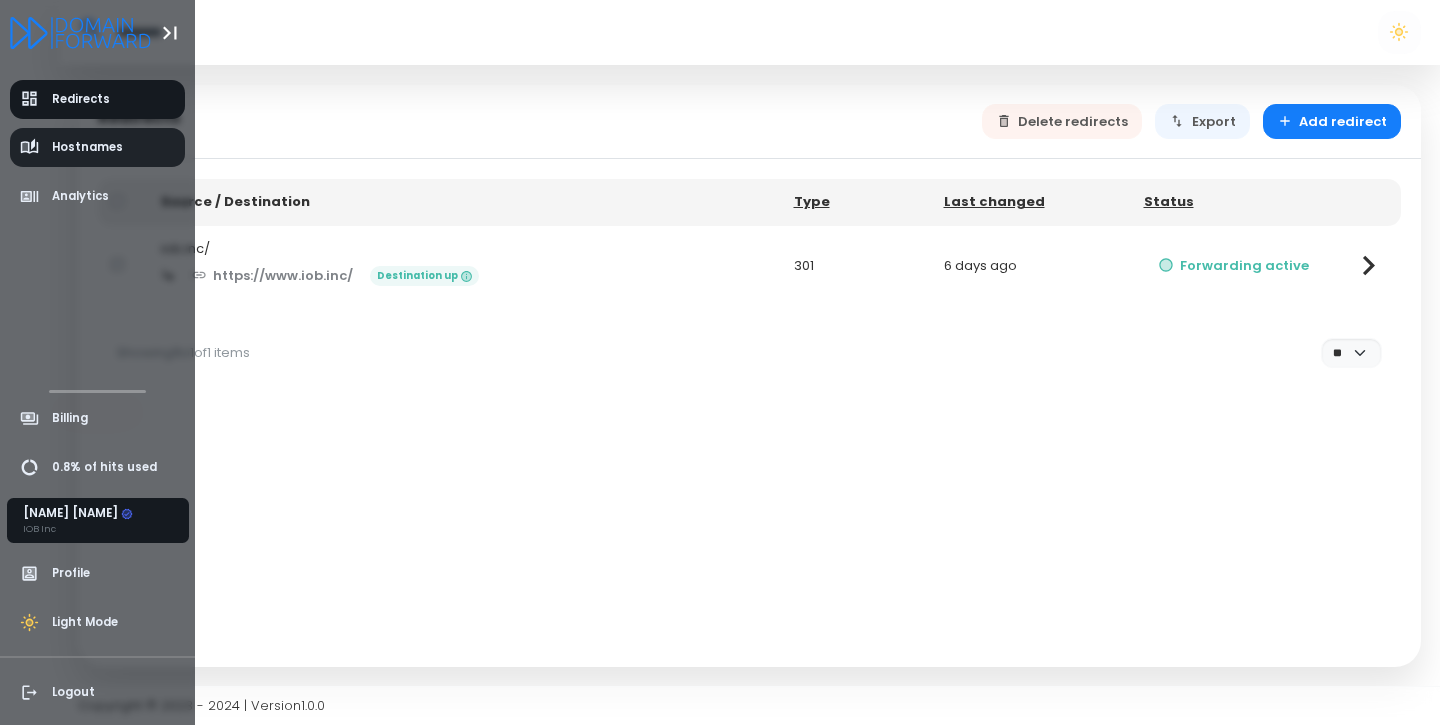 click on "Hostnames" at bounding box center [87, 147] 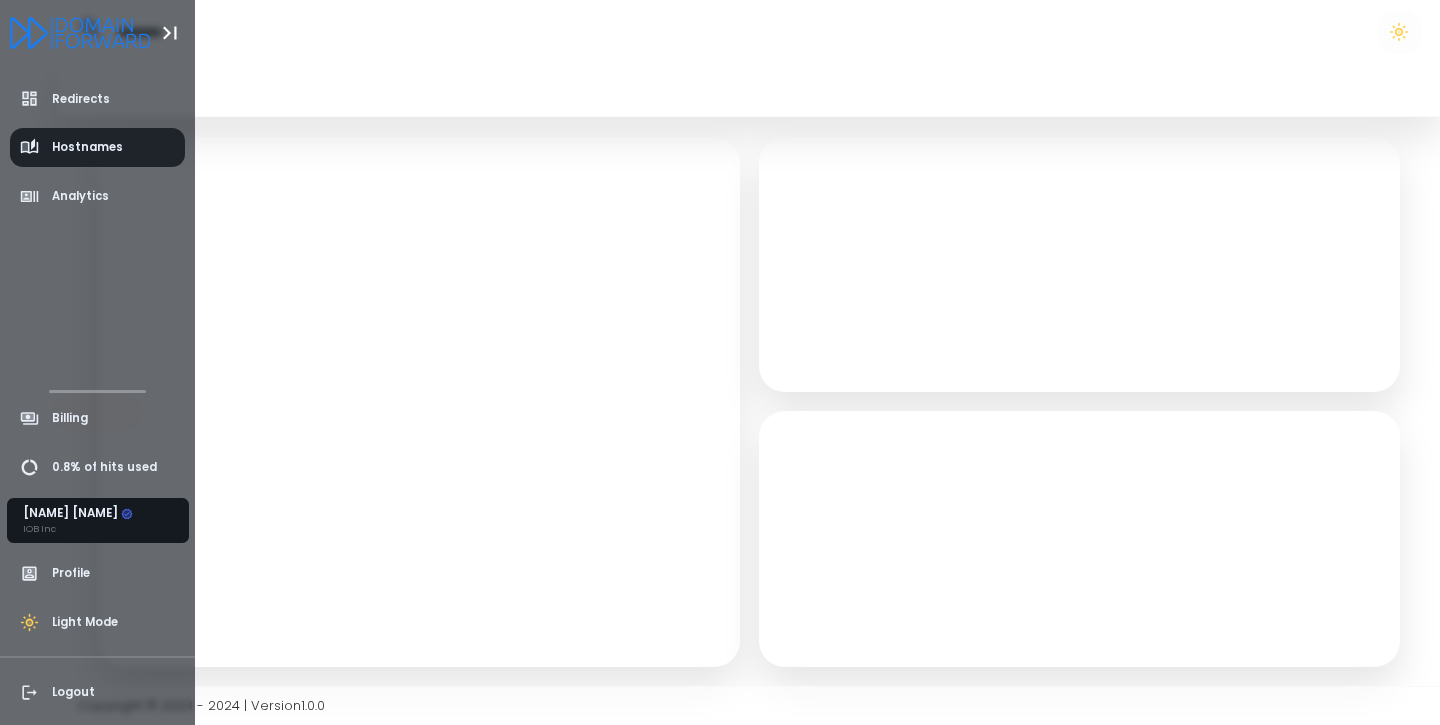 select on "**" 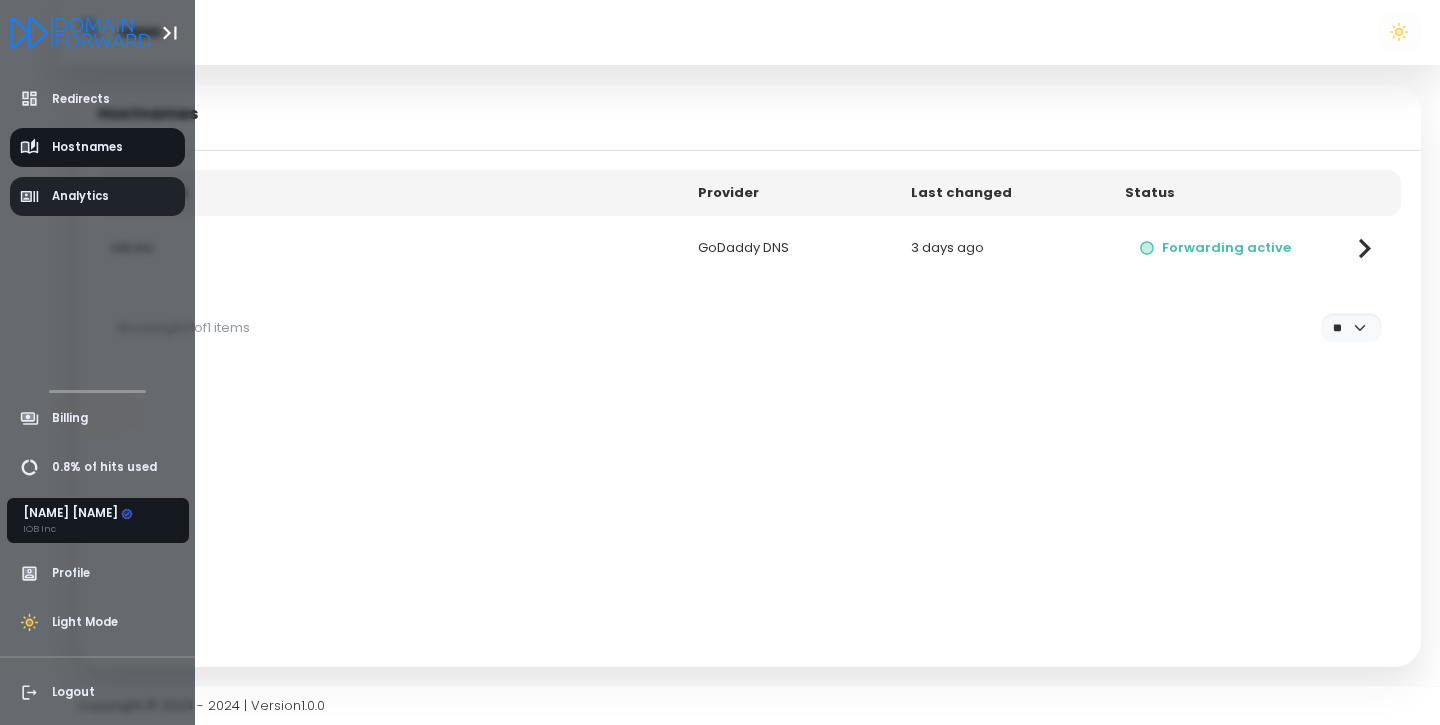 click on "Analytics" at bounding box center [80, 196] 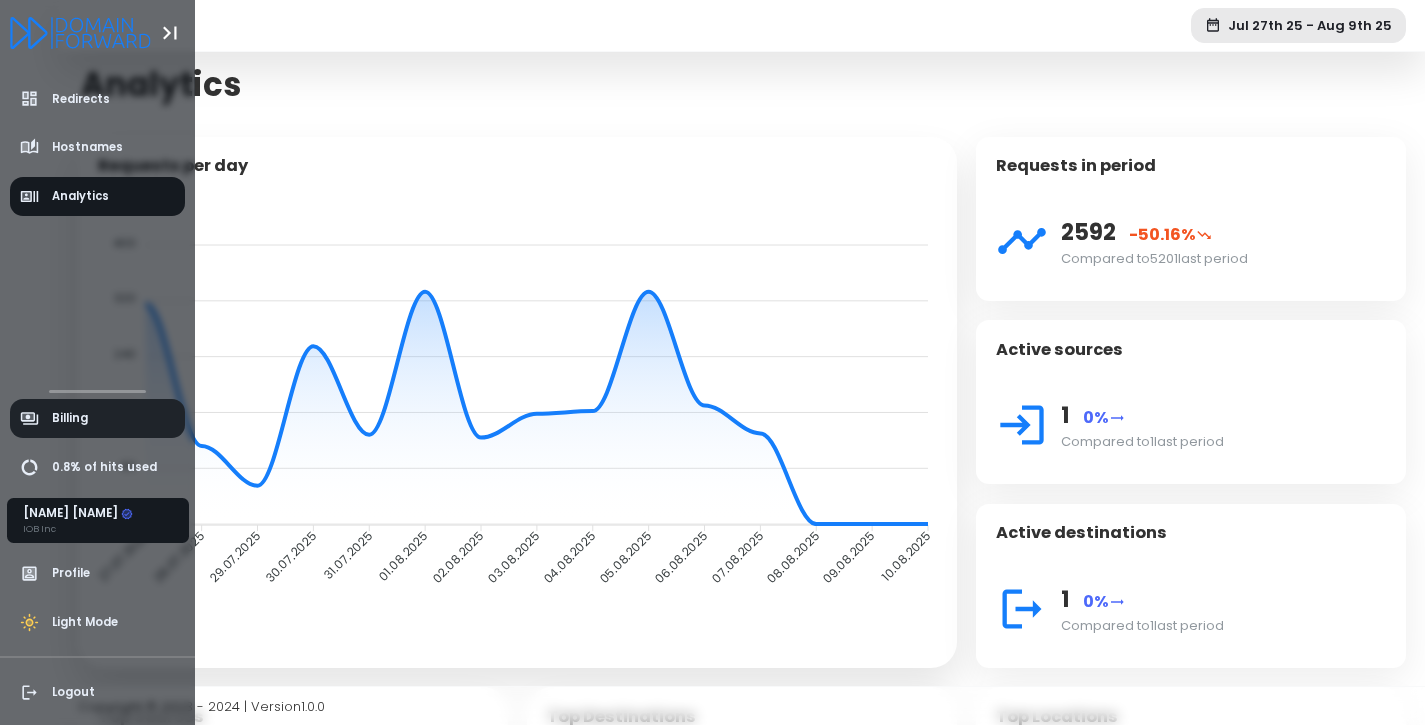 click on "Billing" at bounding box center [70, 418] 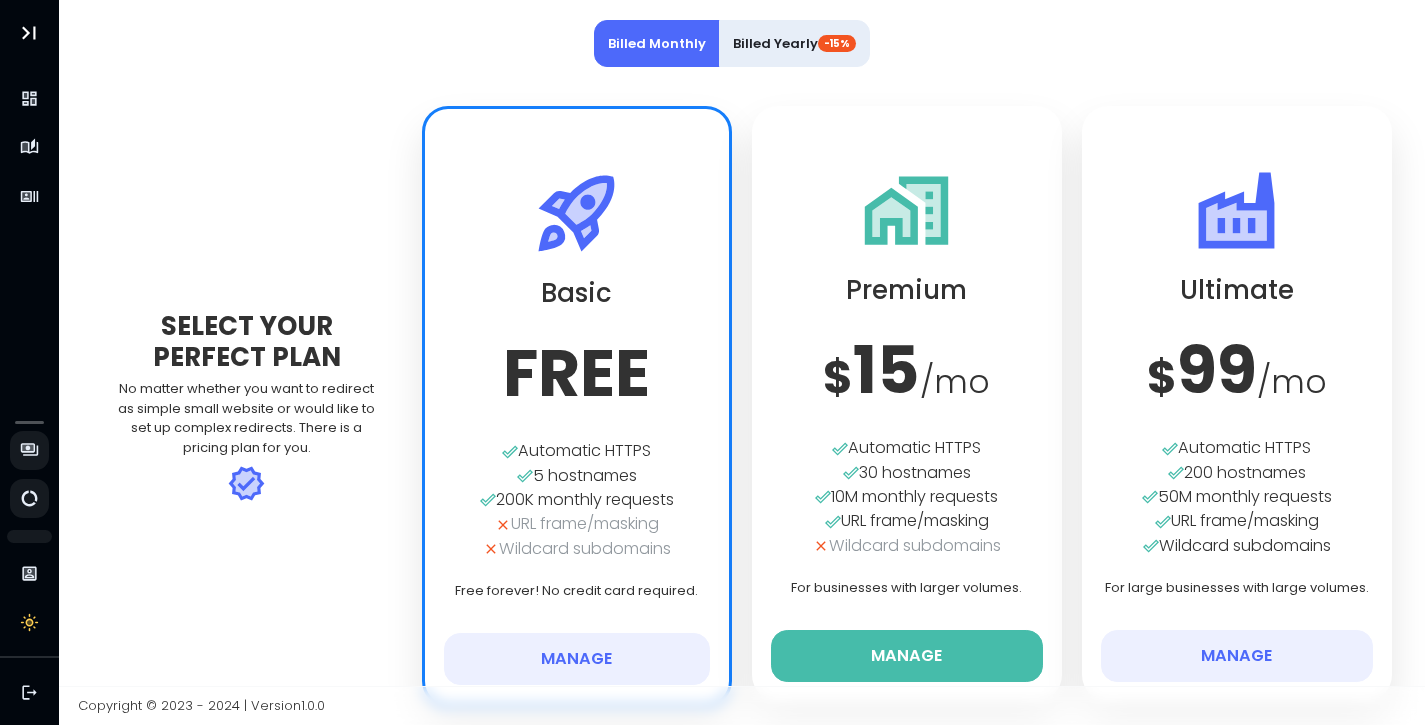 scroll, scrollTop: 0, scrollLeft: 0, axis: both 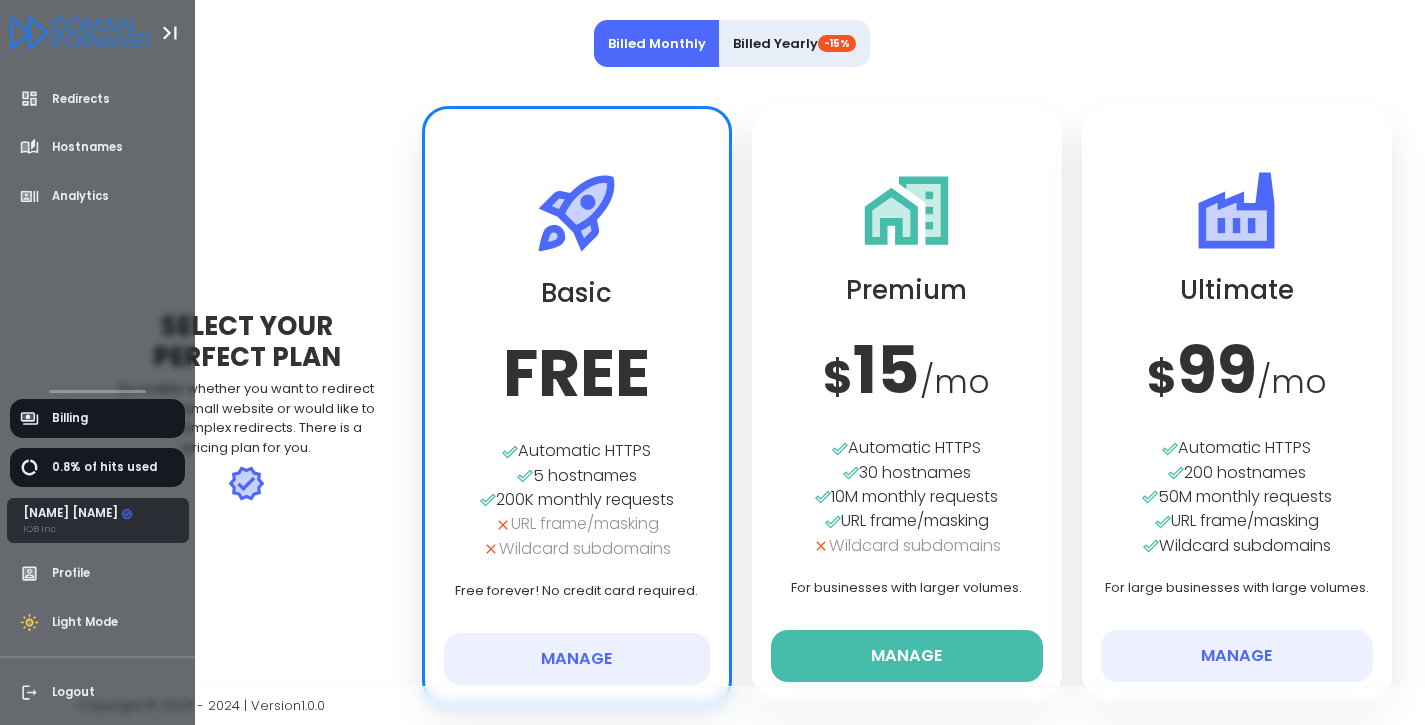 click on "[FIRST] [LAST]" at bounding box center (78, 514) 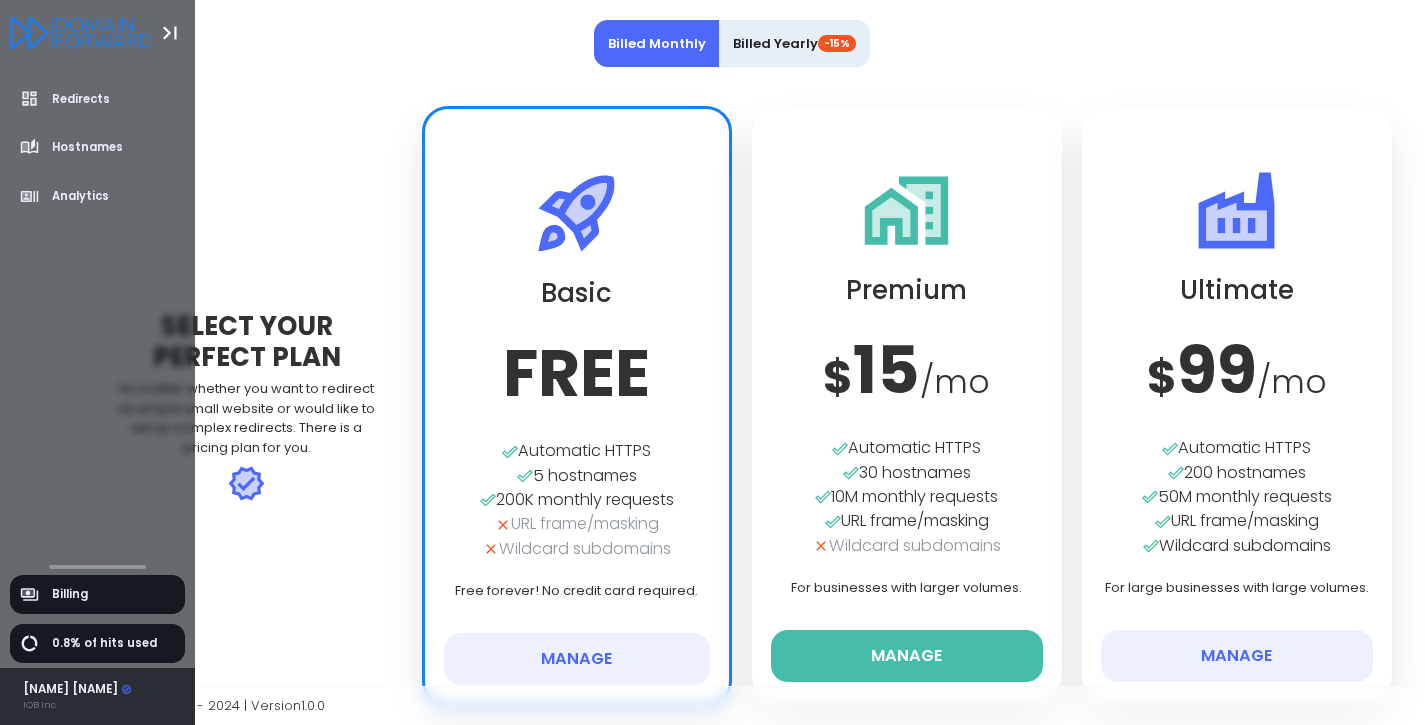 click on "[FIRST] [LAST]" at bounding box center (78, 690) 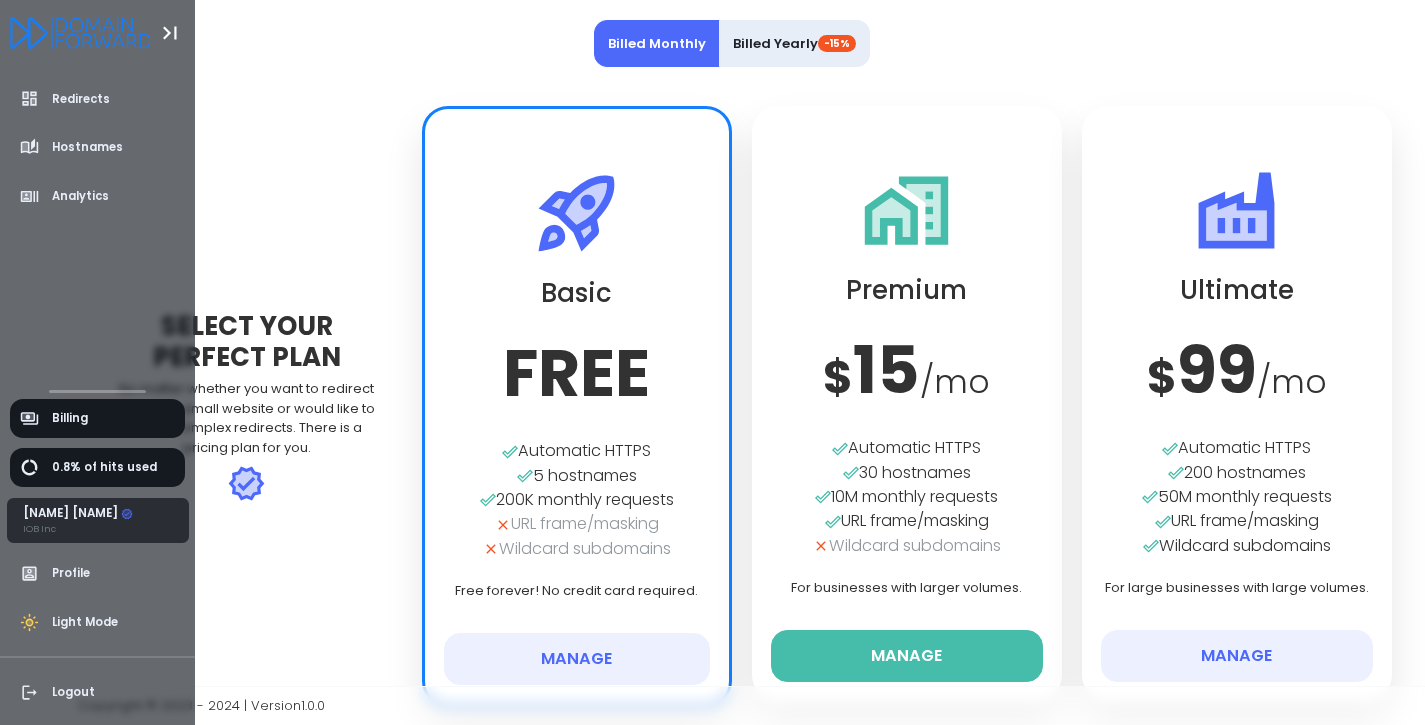 click 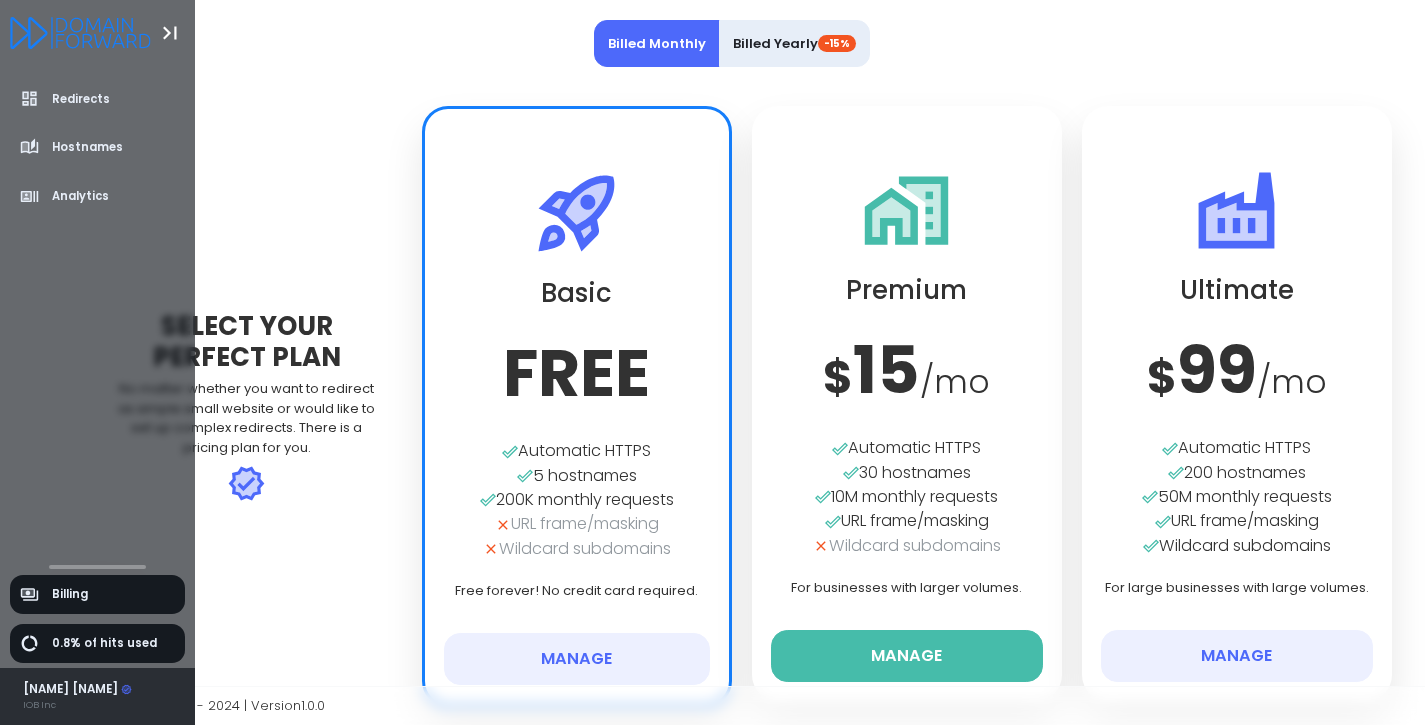 click 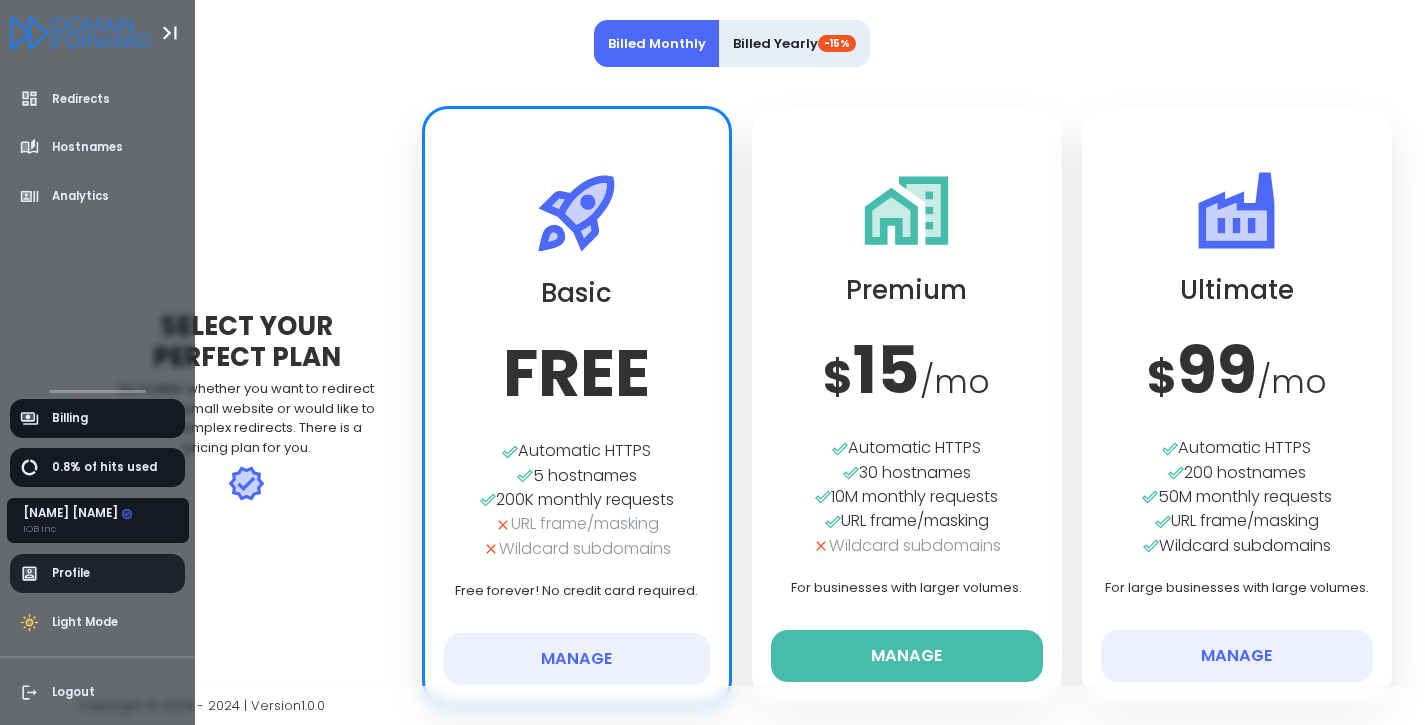 click on "Profile" at bounding box center [71, 573] 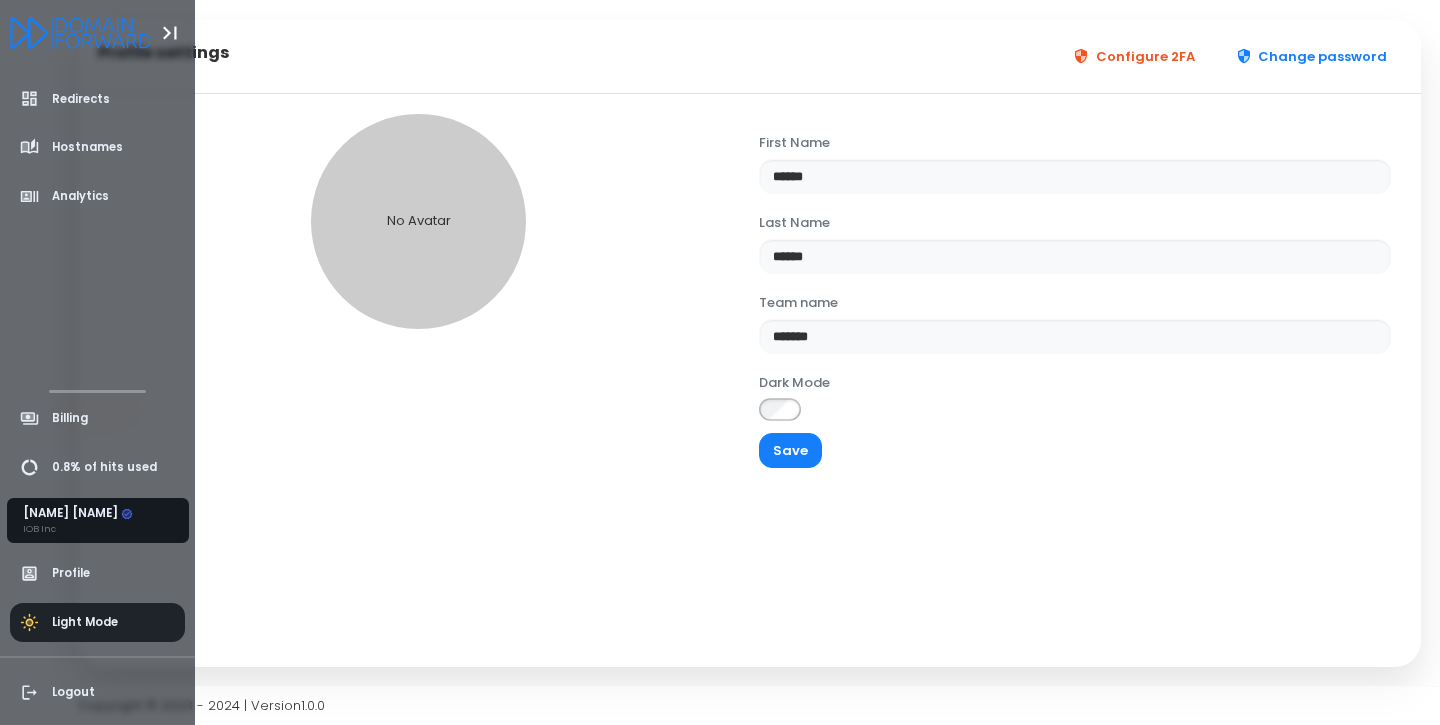 click on "Light Mode" at bounding box center (85, 622) 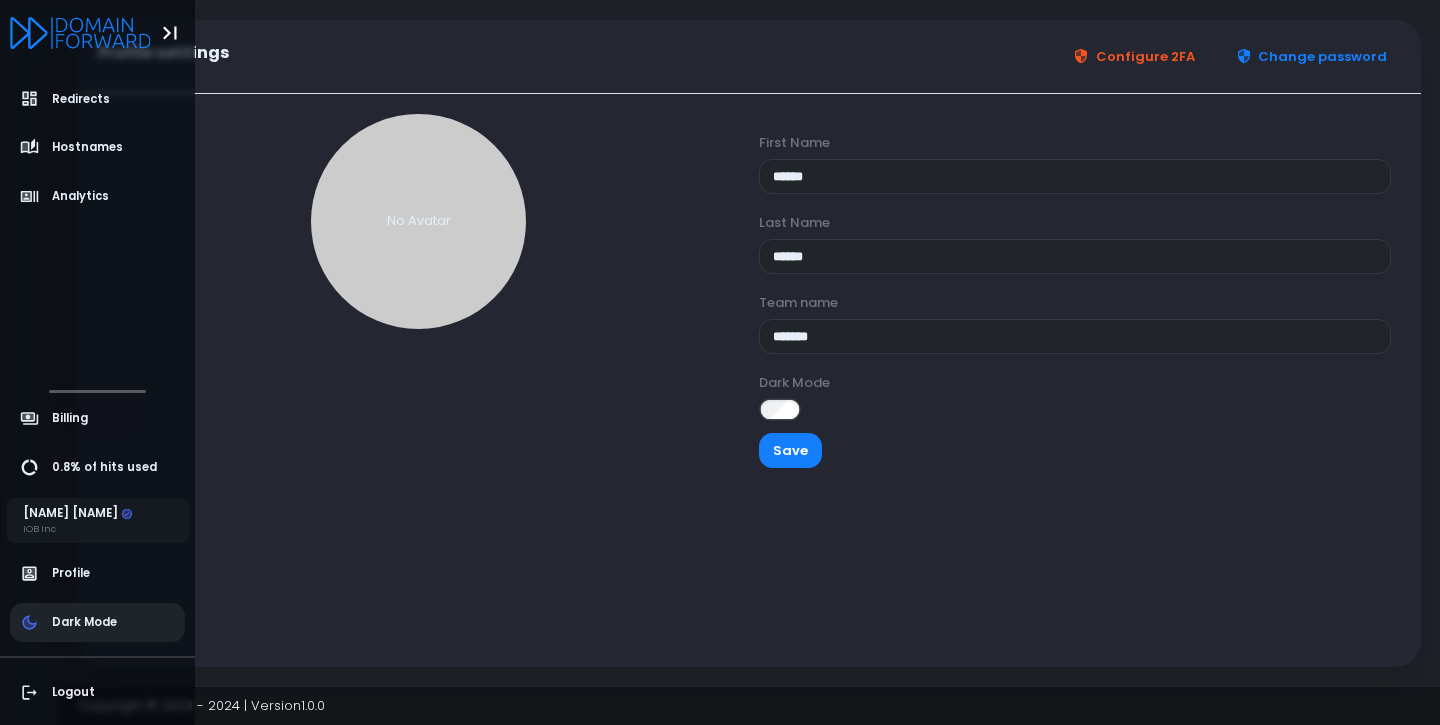click on "Dark Mode" at bounding box center (84, 622) 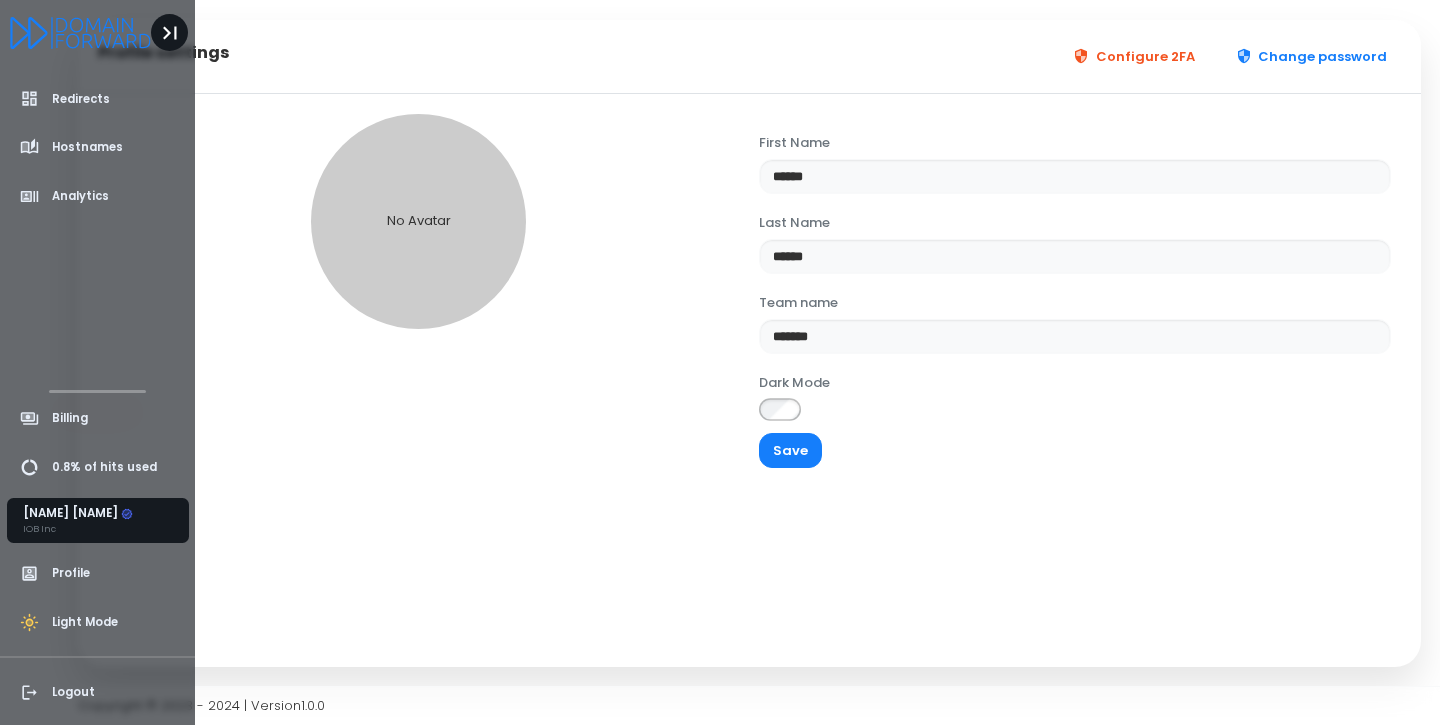 click 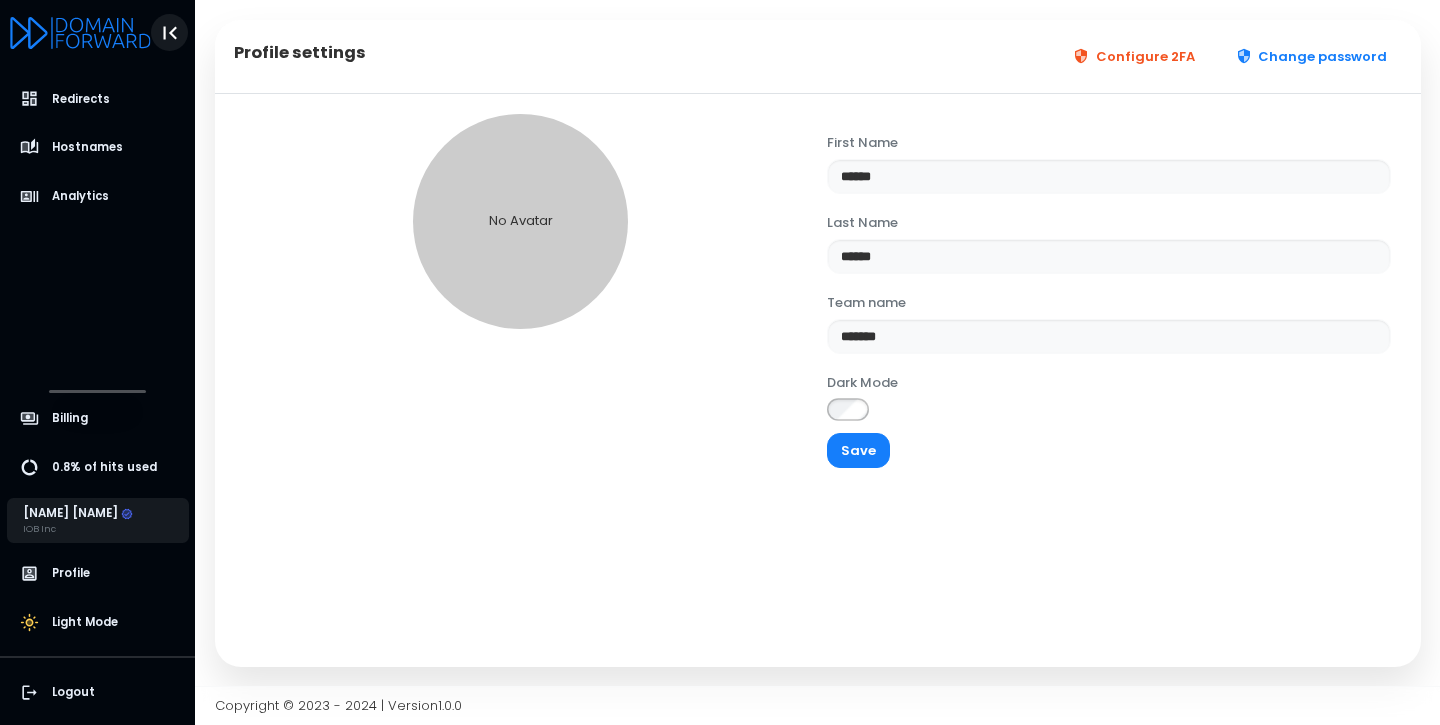 click 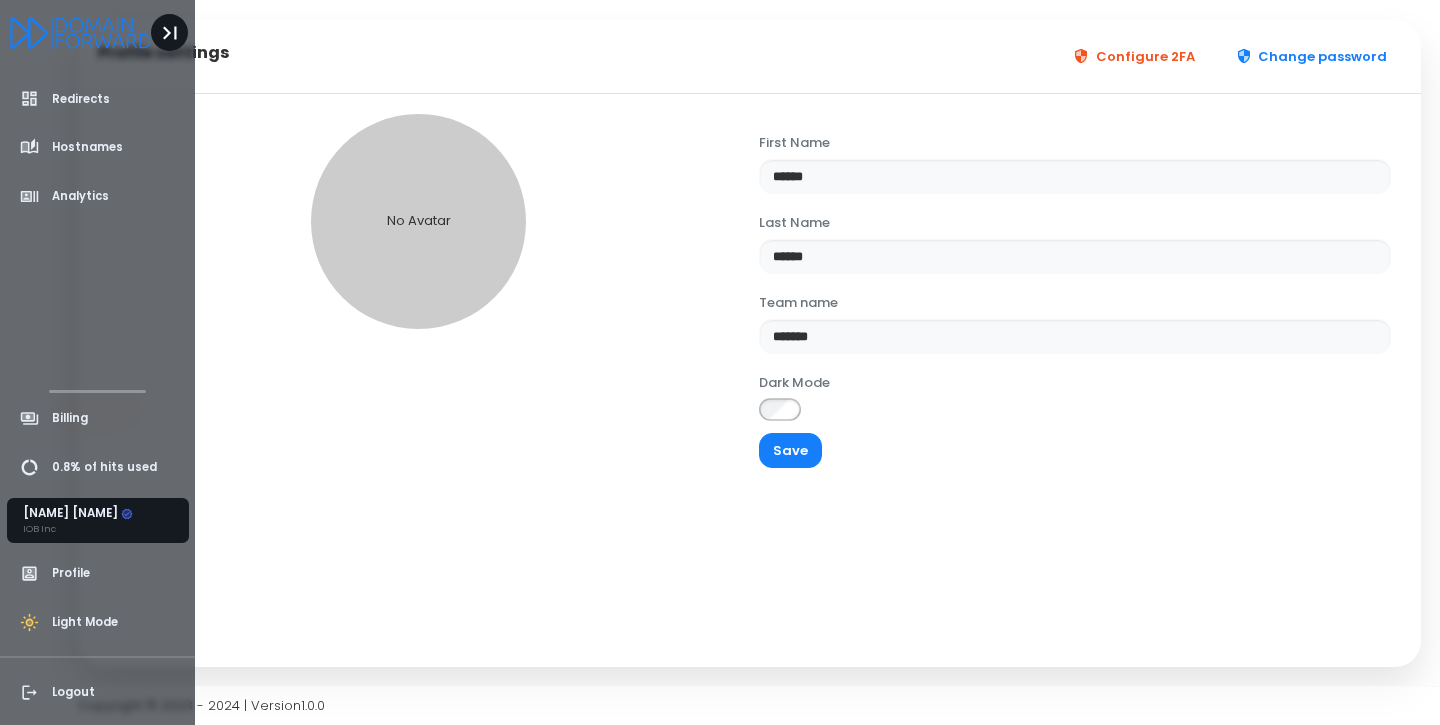 click 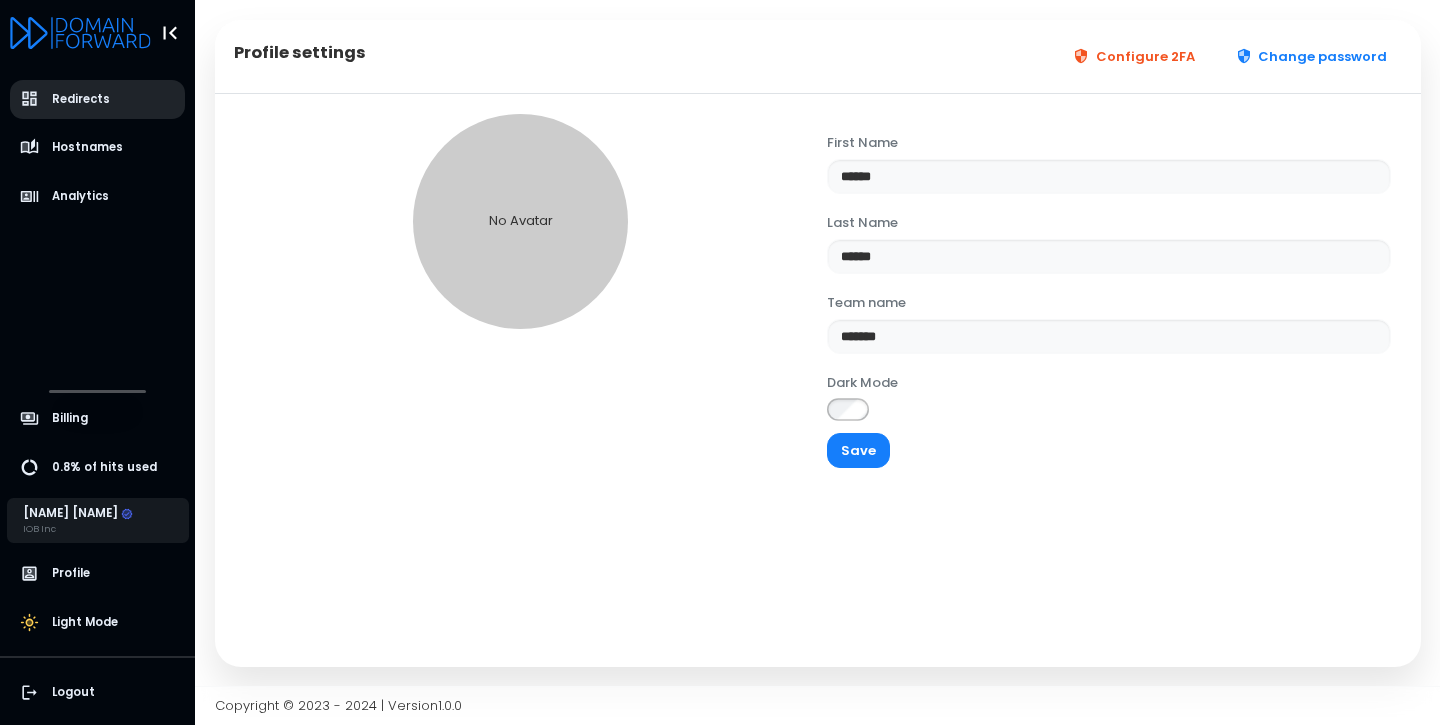click on "Redirects" at bounding box center [81, 99] 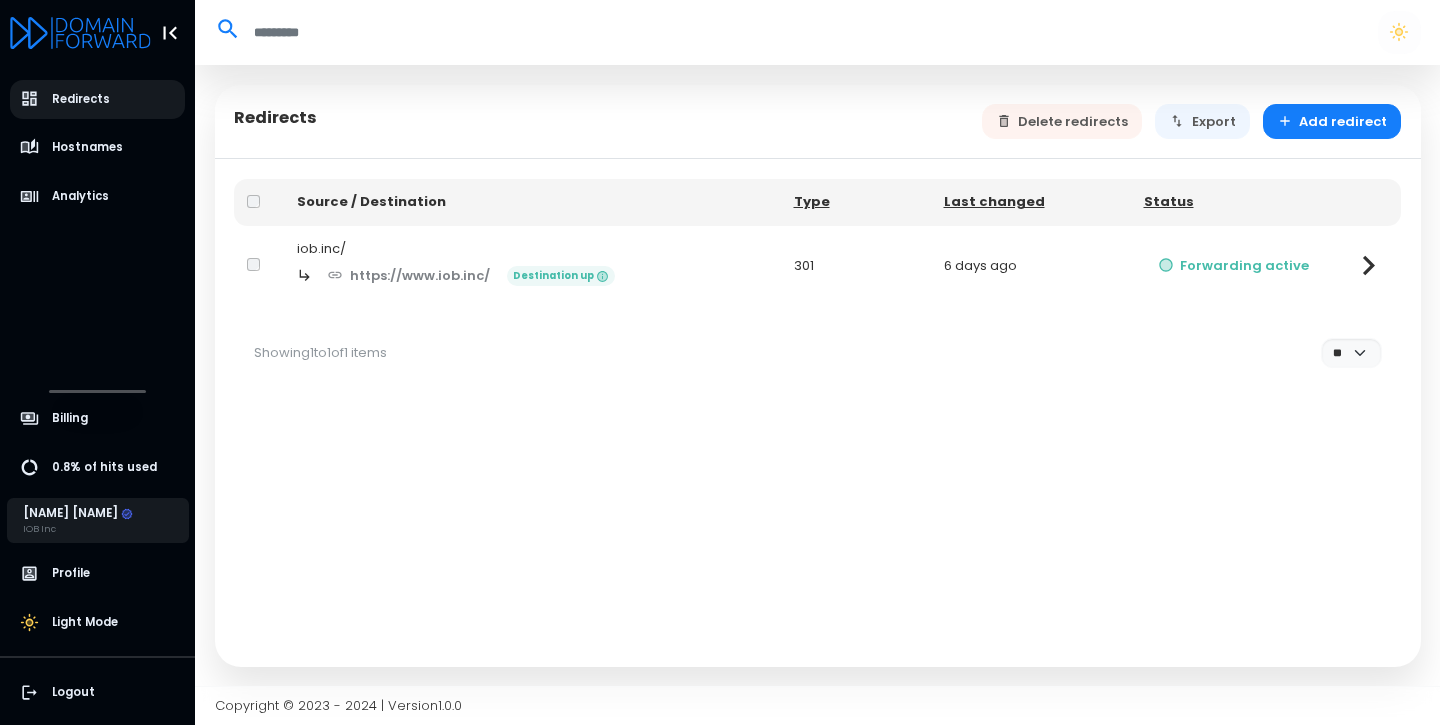 click 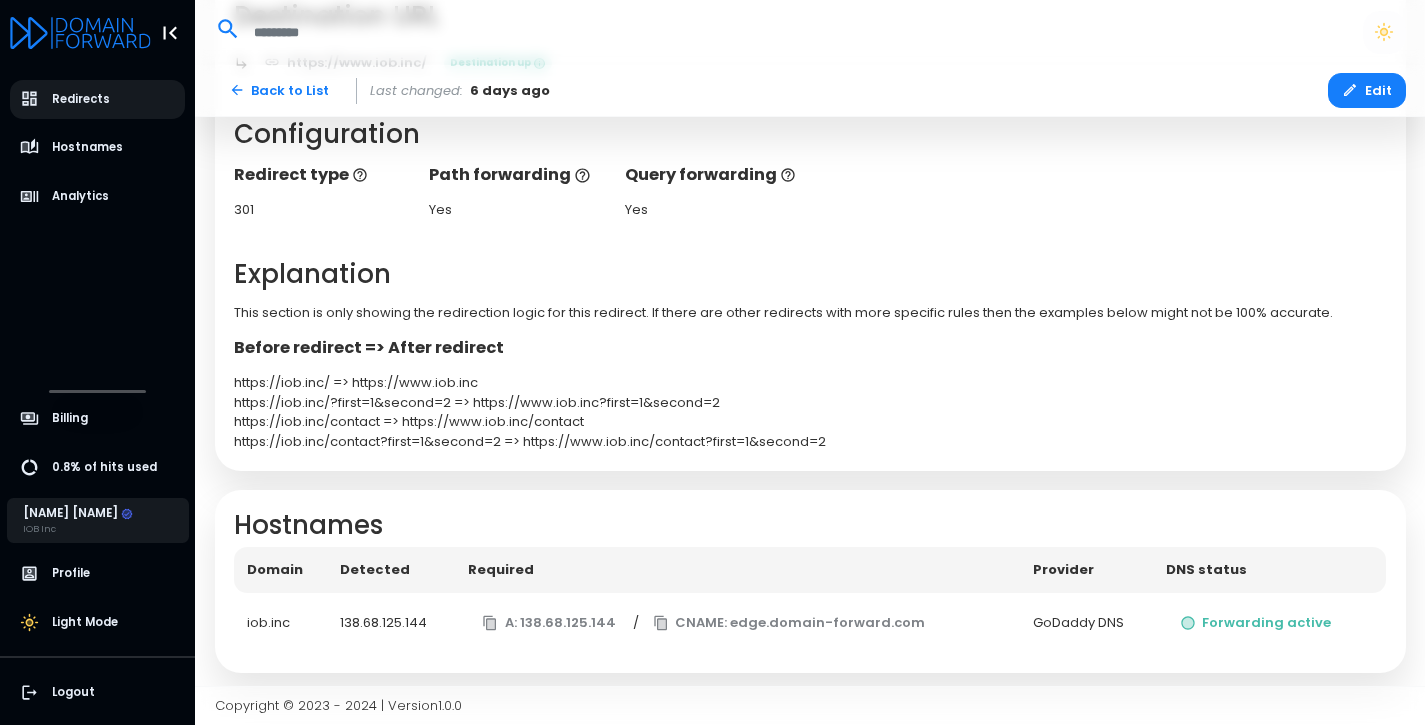 scroll, scrollTop: 393, scrollLeft: 0, axis: vertical 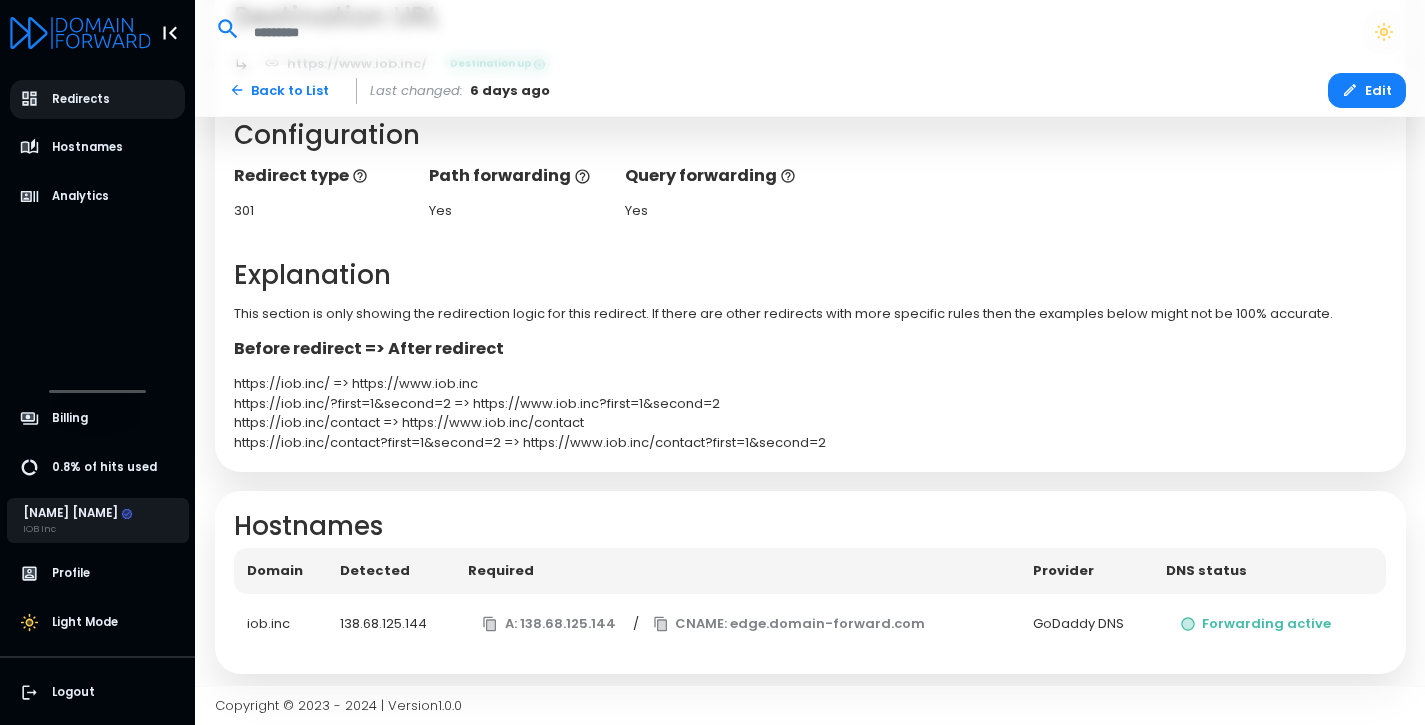 click on "https://iob.inc/   =>   https://www.iob.inc" at bounding box center (810, 384) 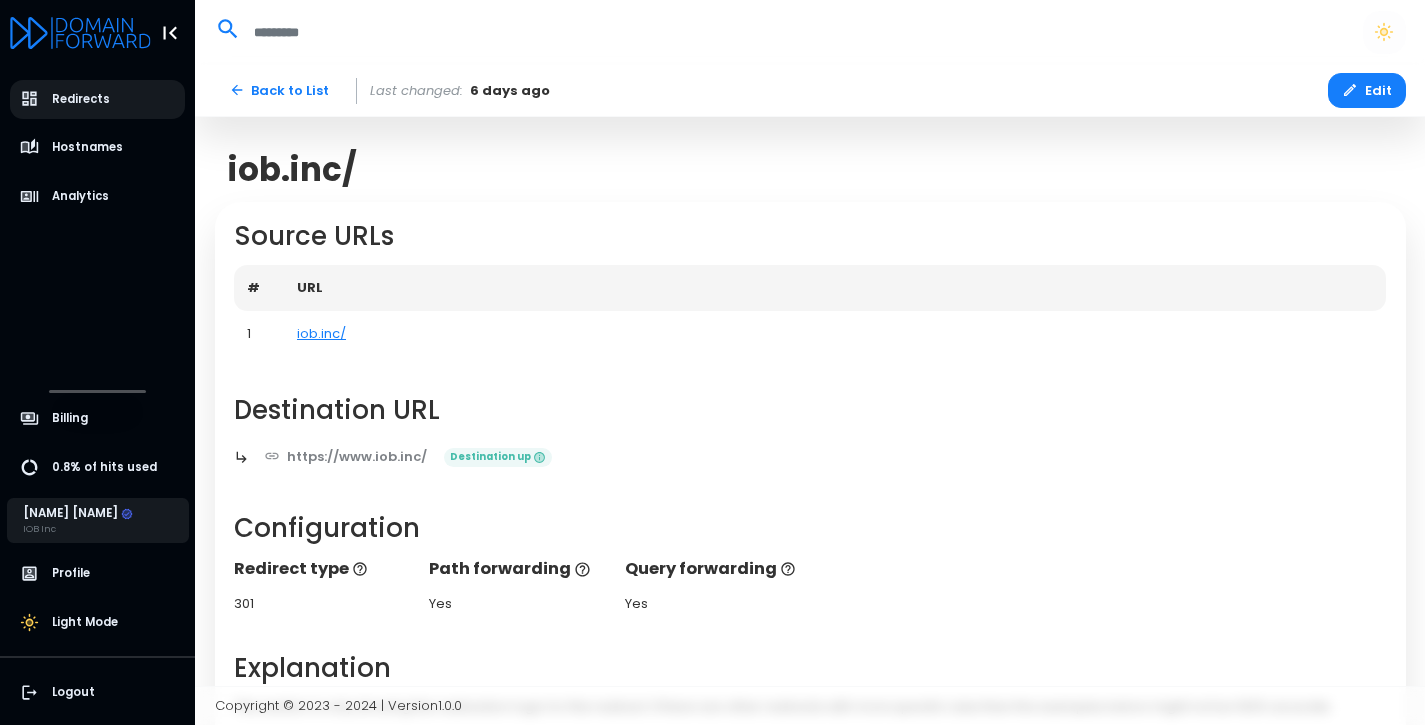 scroll, scrollTop: 0, scrollLeft: 0, axis: both 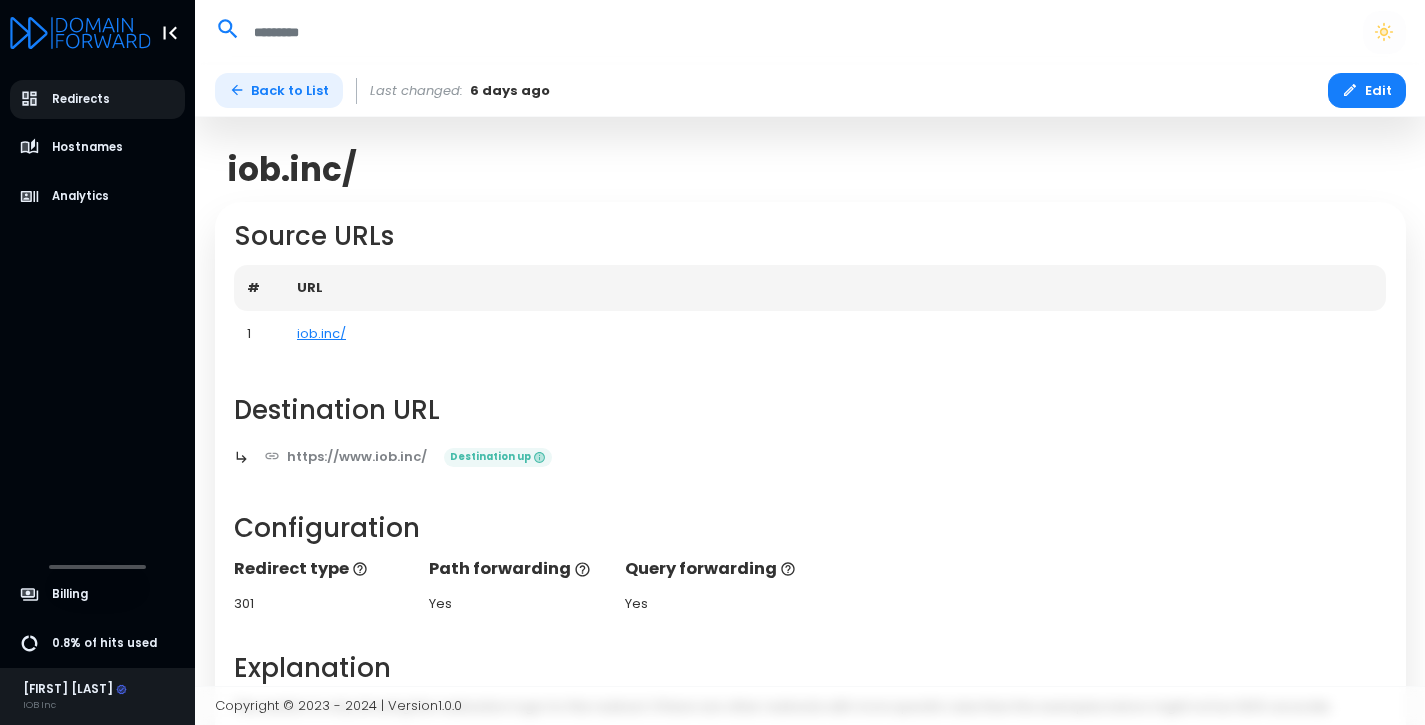 click on "Back to List" at bounding box center (279, 90) 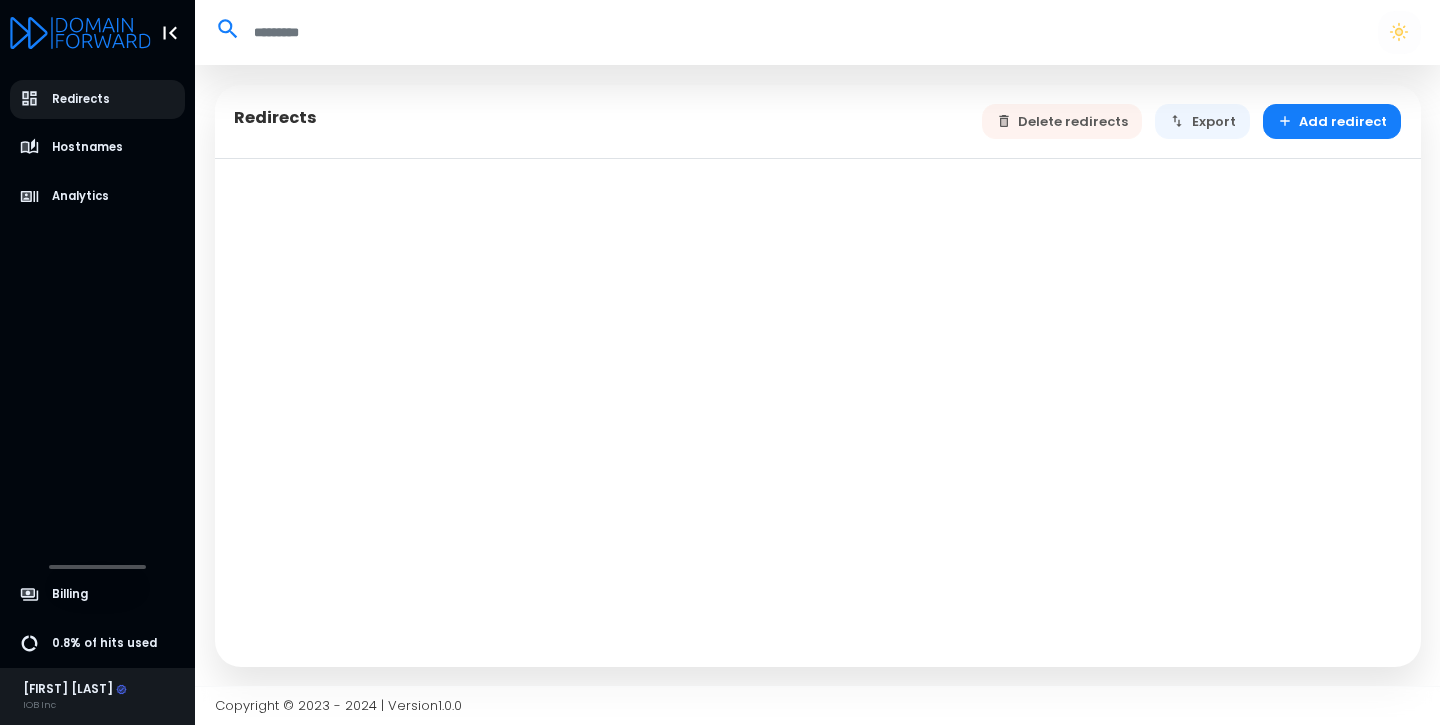 select on "**" 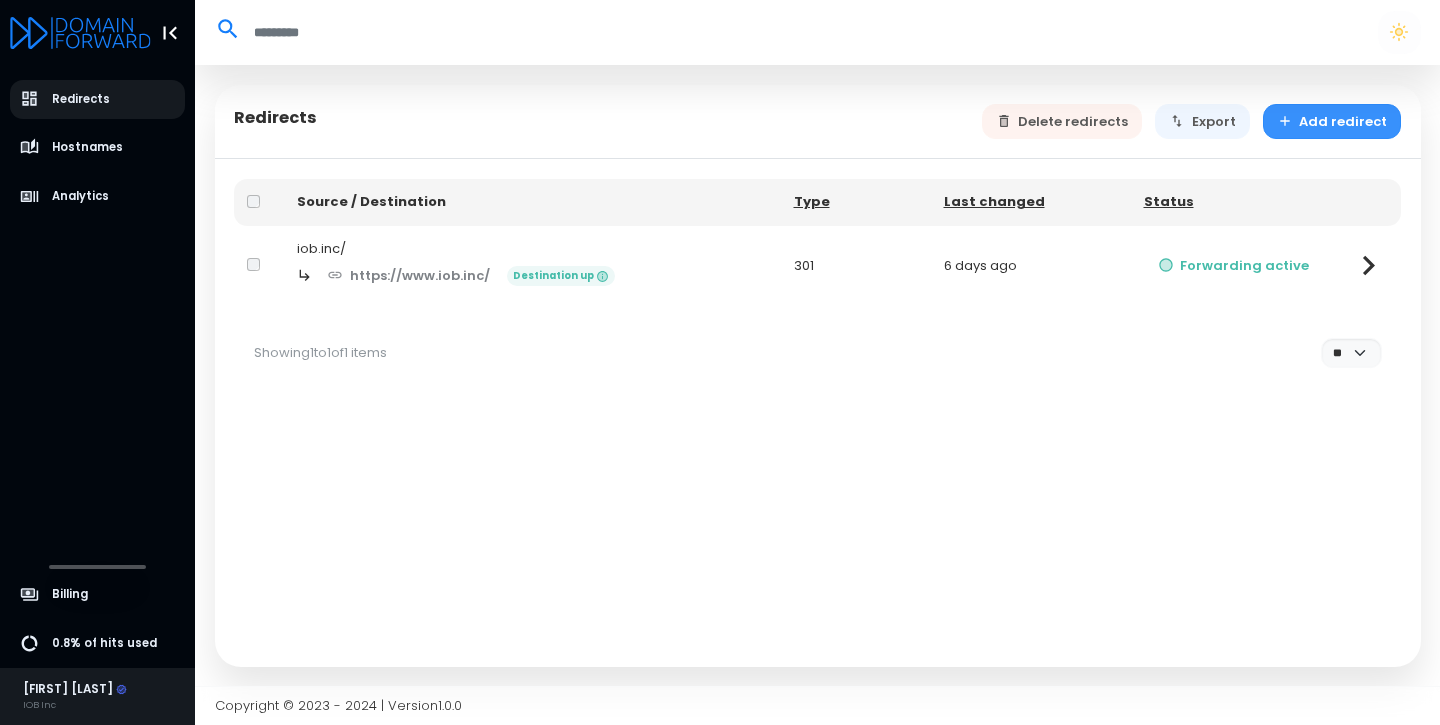 click on "Add redirect" at bounding box center (1332, 121) 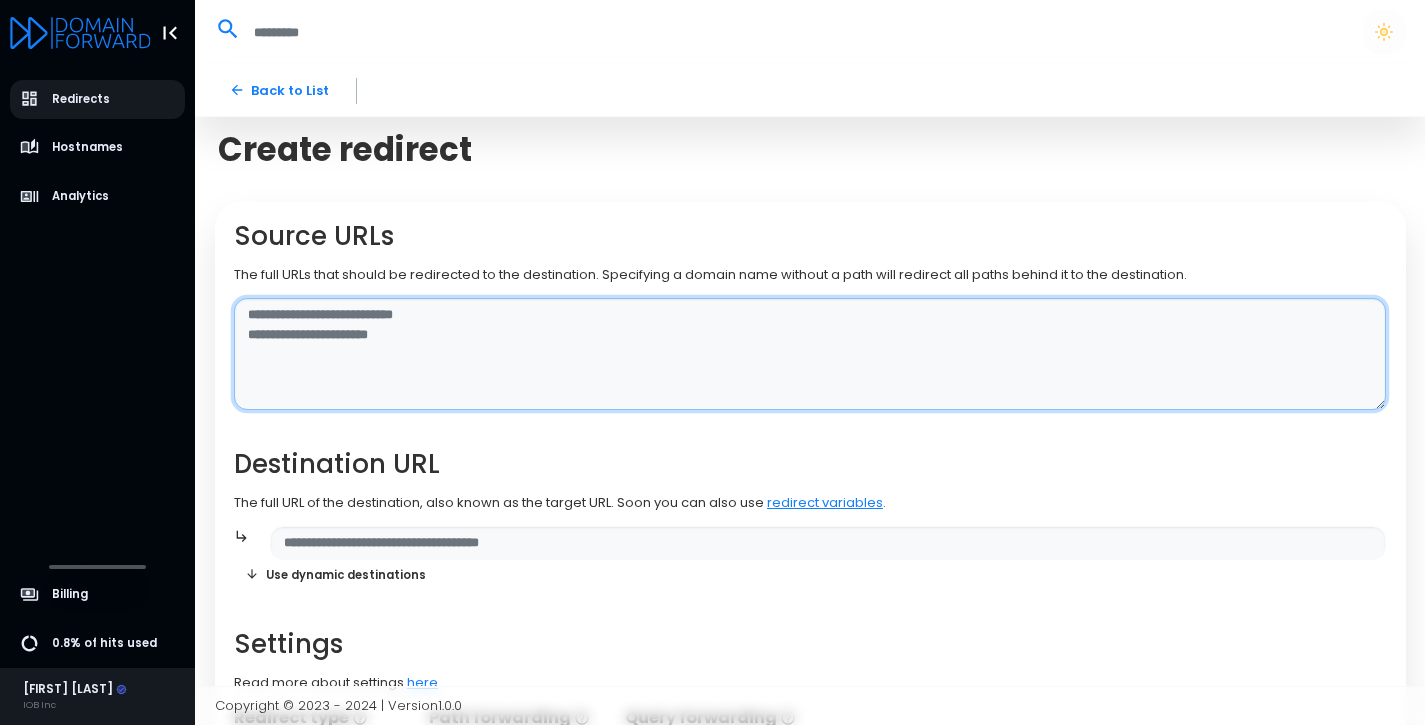click at bounding box center [810, 354] 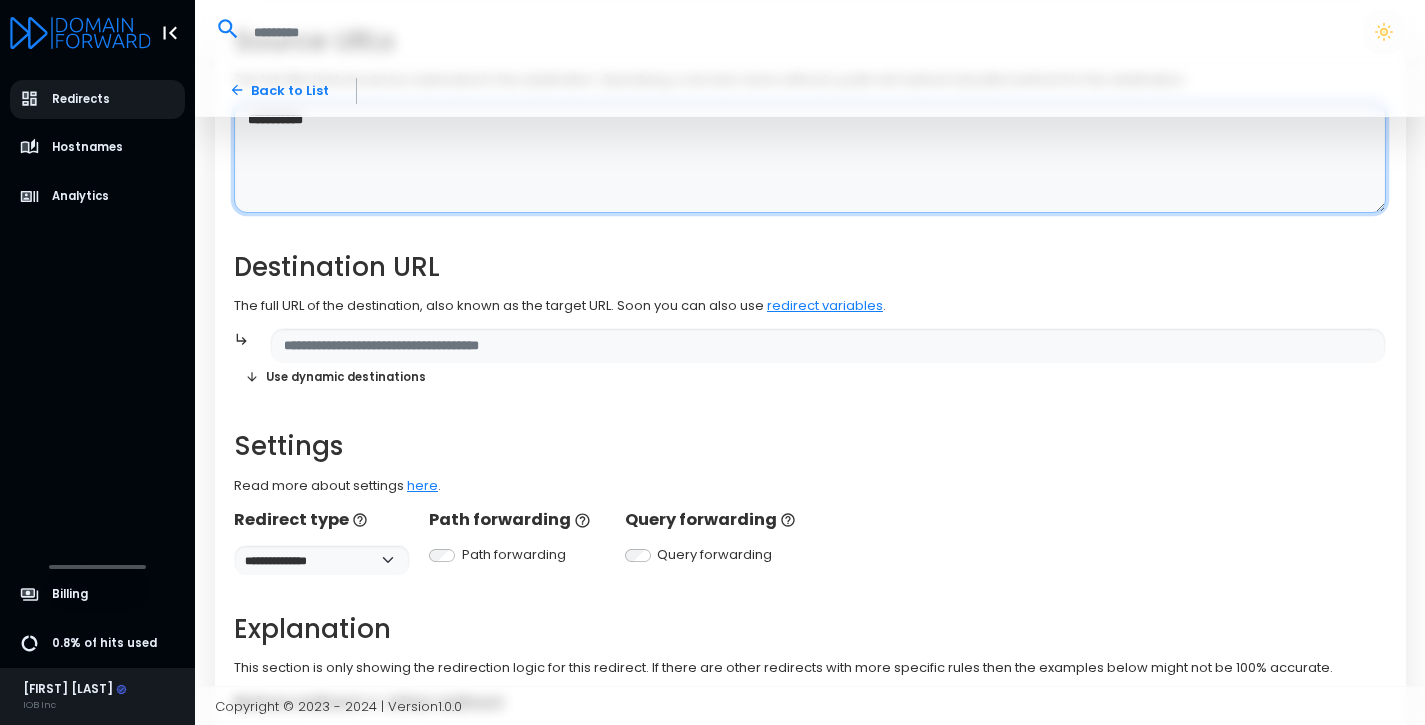 scroll, scrollTop: 199, scrollLeft: 0, axis: vertical 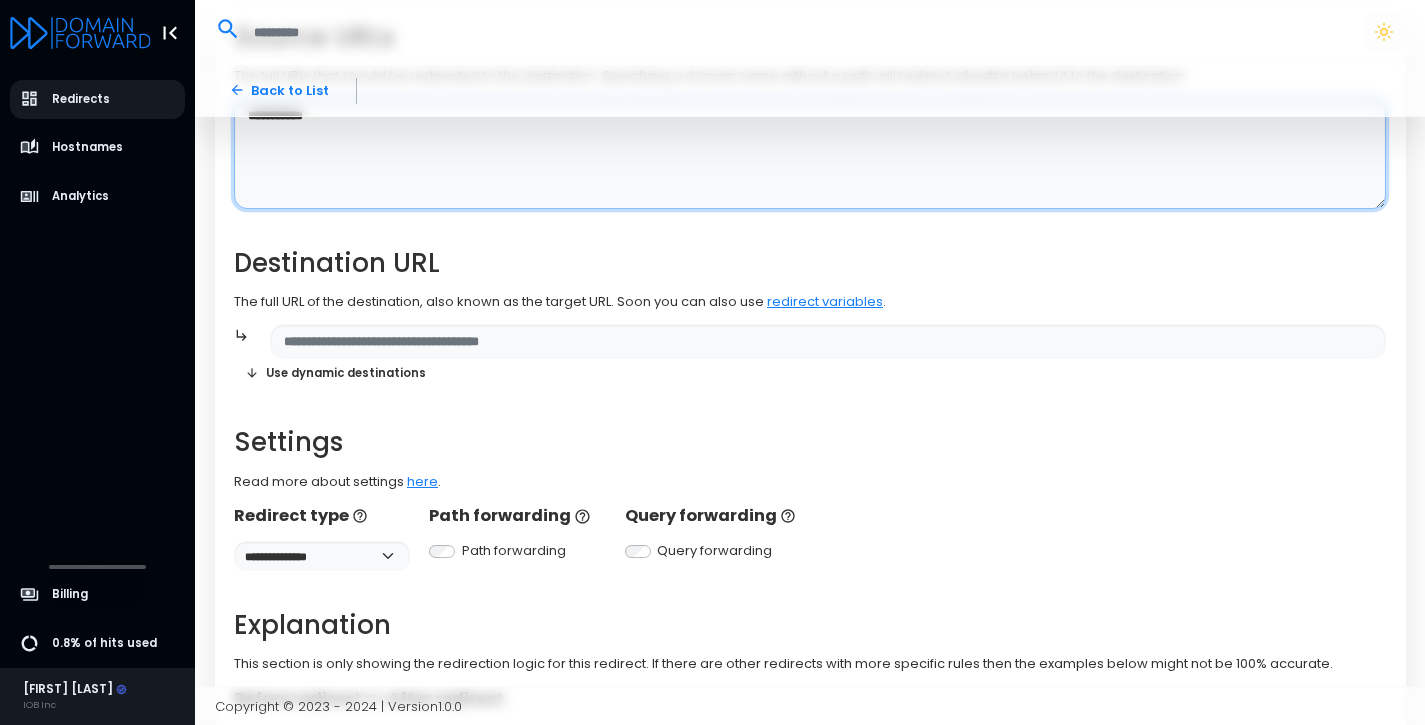 type on "**********" 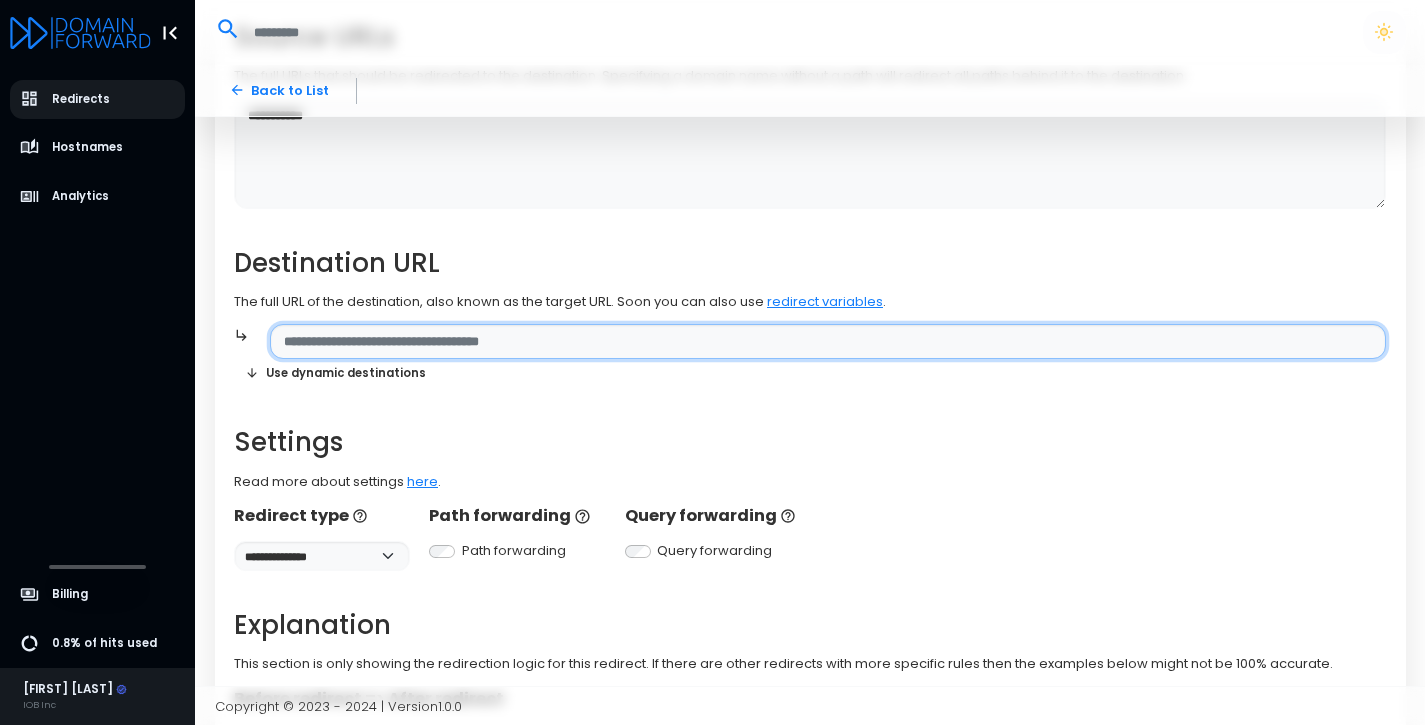 click at bounding box center (828, 341) 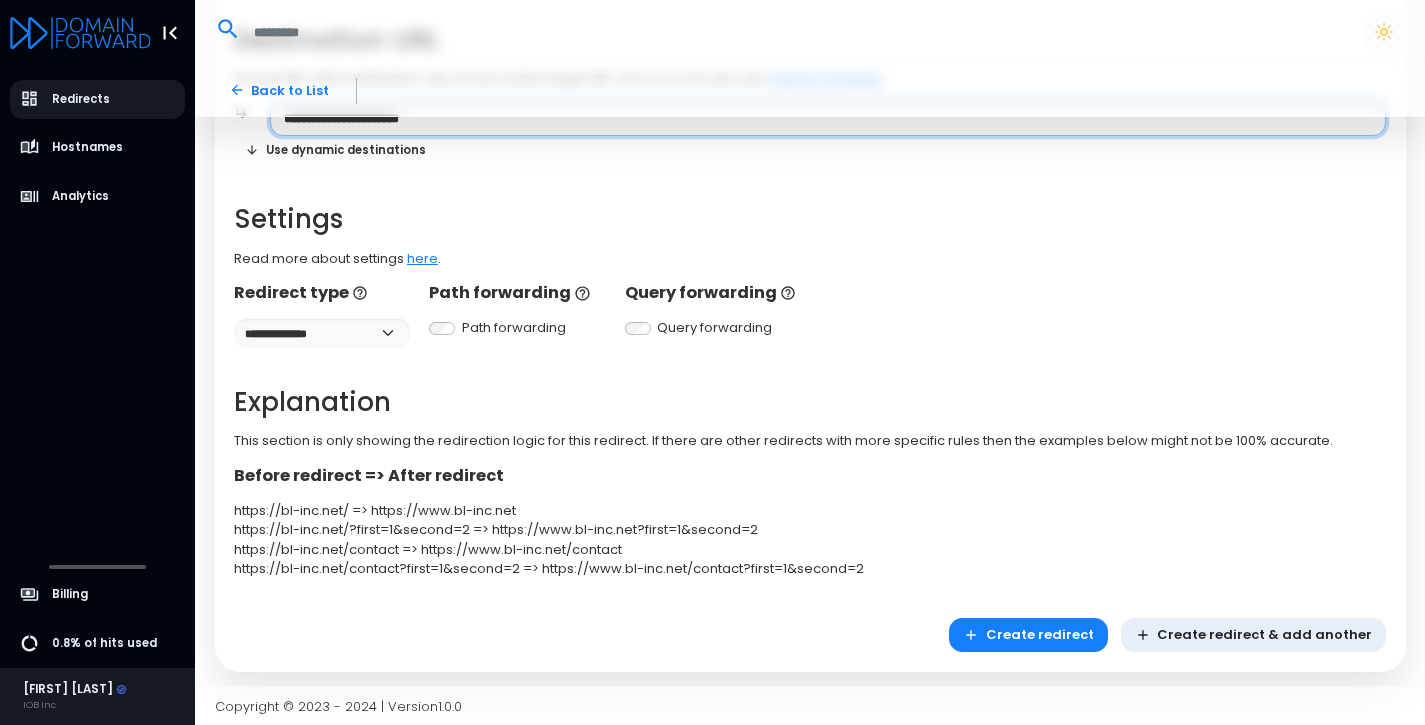 scroll, scrollTop: 421, scrollLeft: 0, axis: vertical 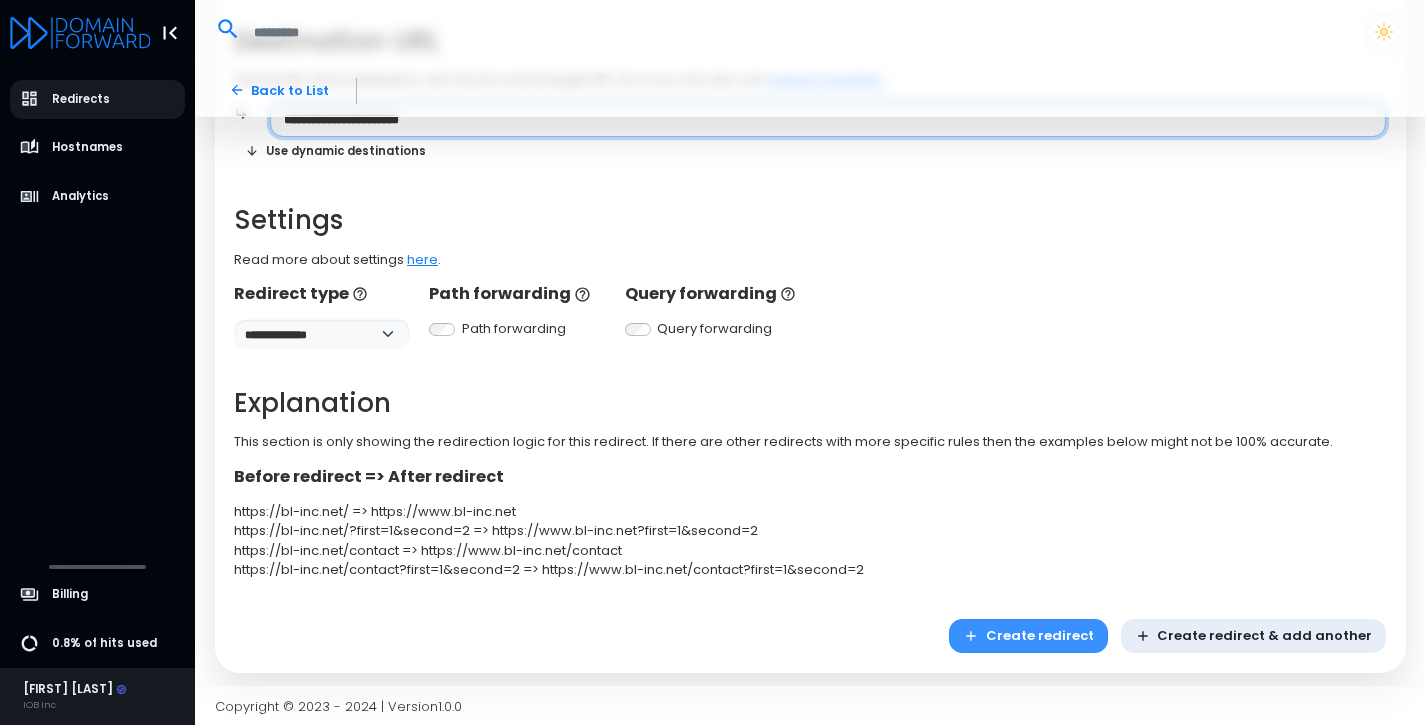 type on "**********" 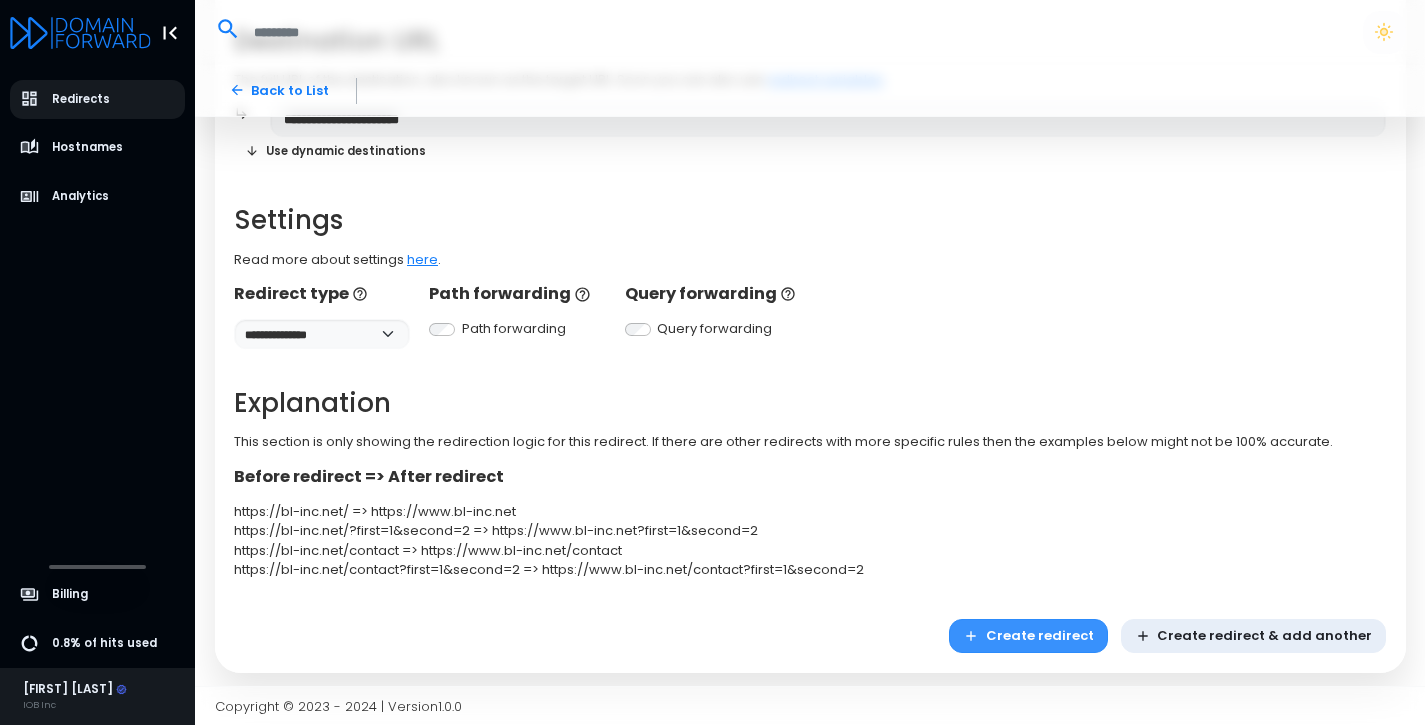 click on "Create redirect" at bounding box center [1028, 636] 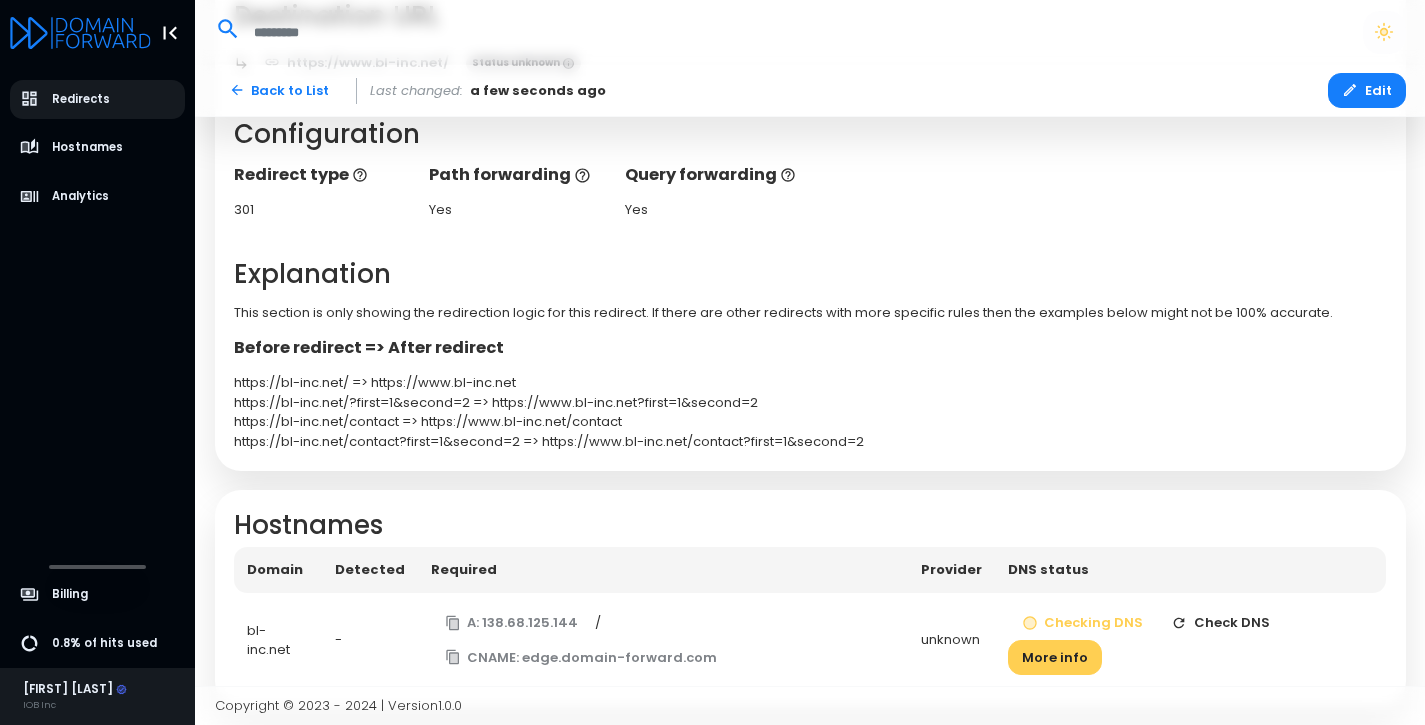 scroll, scrollTop: 393, scrollLeft: 0, axis: vertical 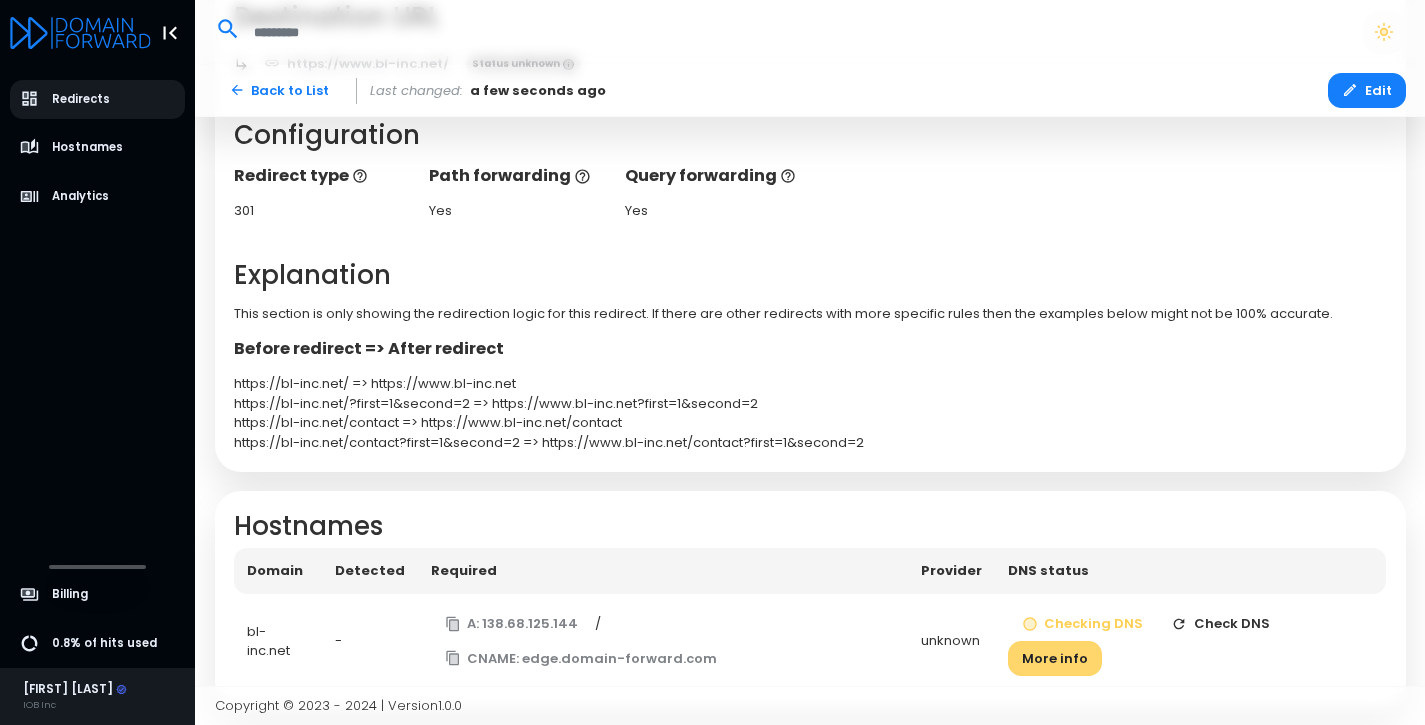 click on "More info" at bounding box center [1055, 658] 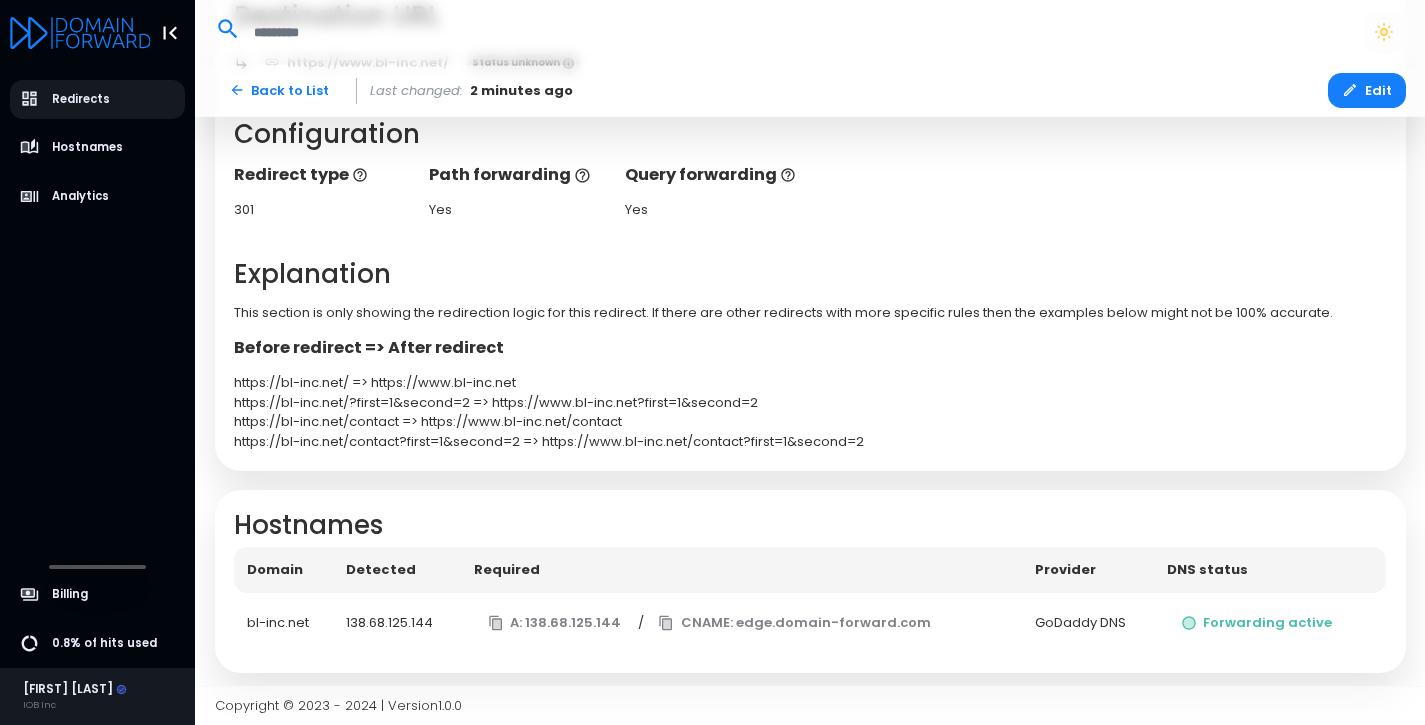 scroll, scrollTop: 393, scrollLeft: 0, axis: vertical 